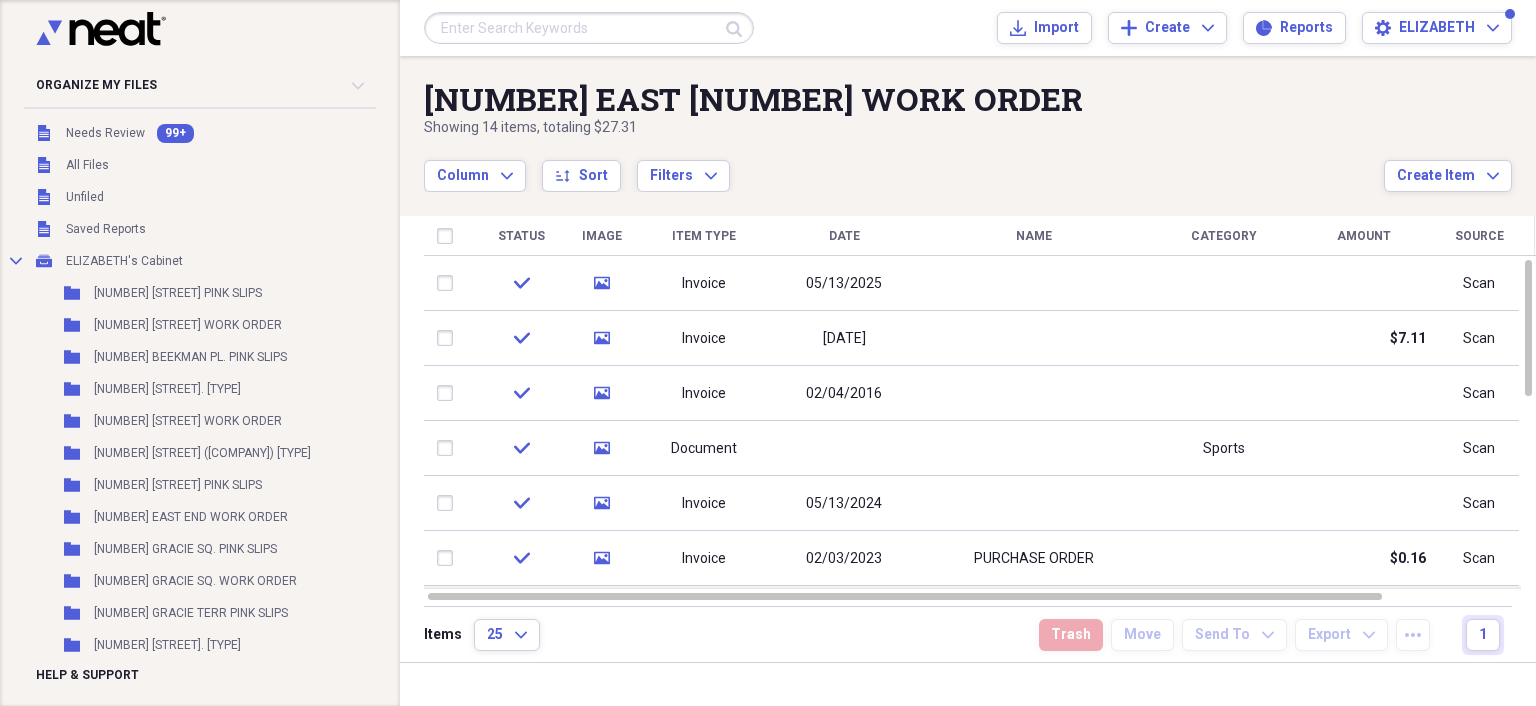 scroll, scrollTop: 0, scrollLeft: 0, axis: both 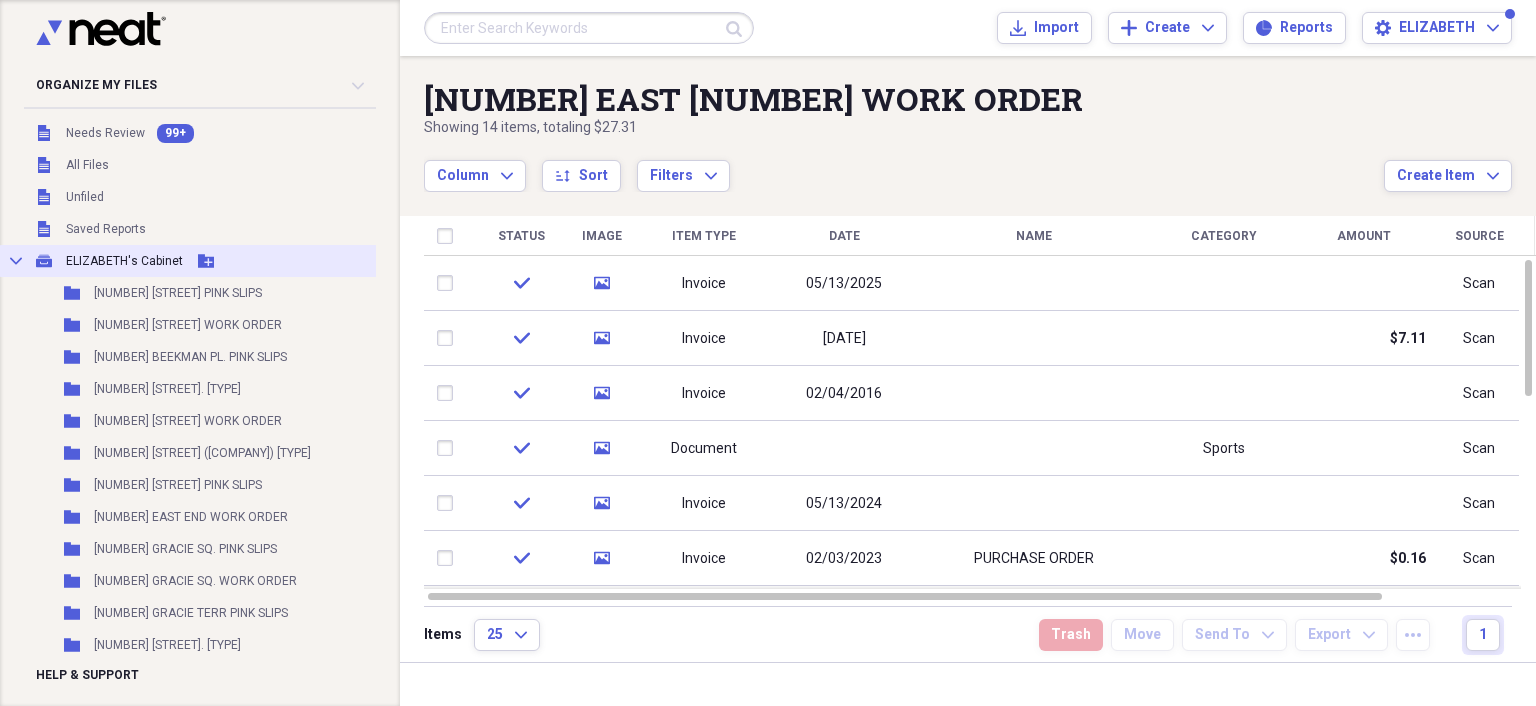 click 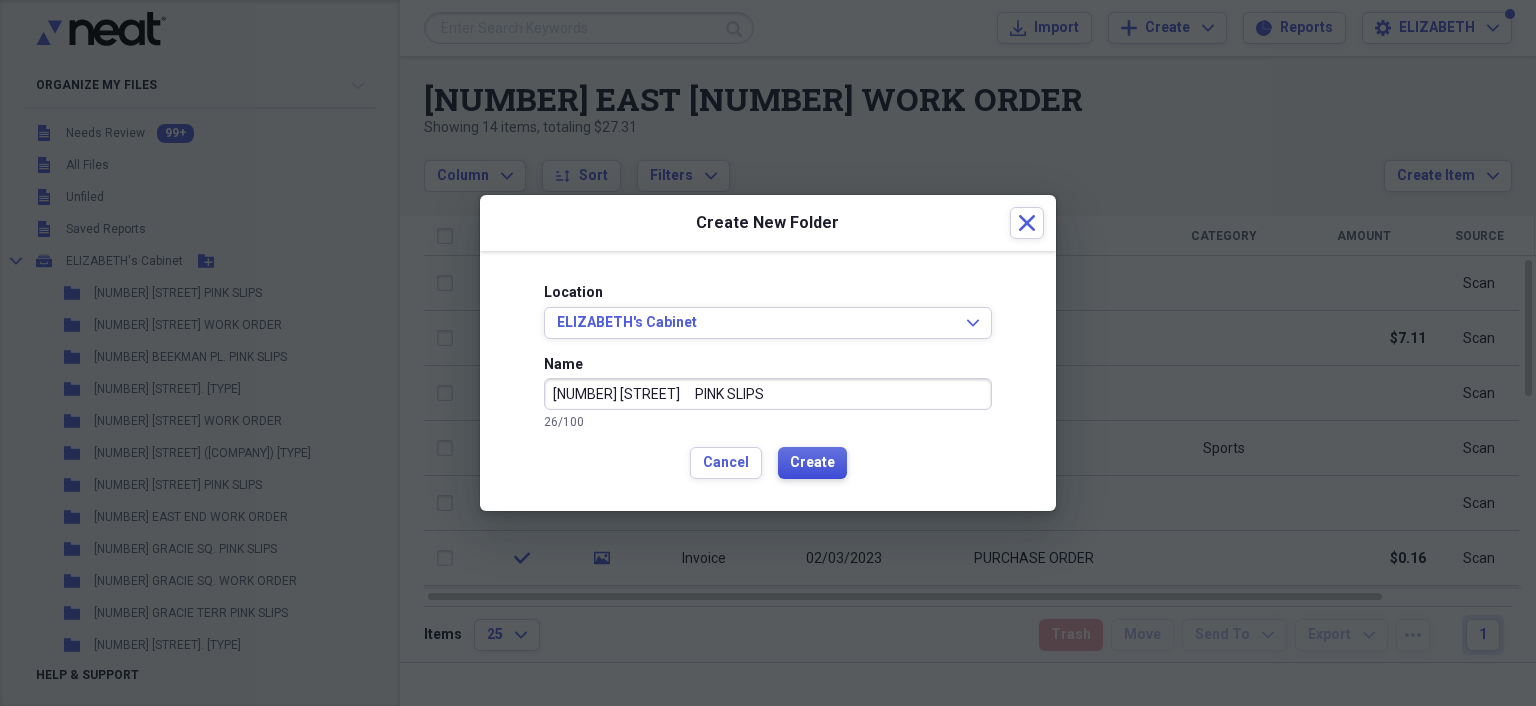 type on "[NUMBER] [STREET]     PINK SLIPS" 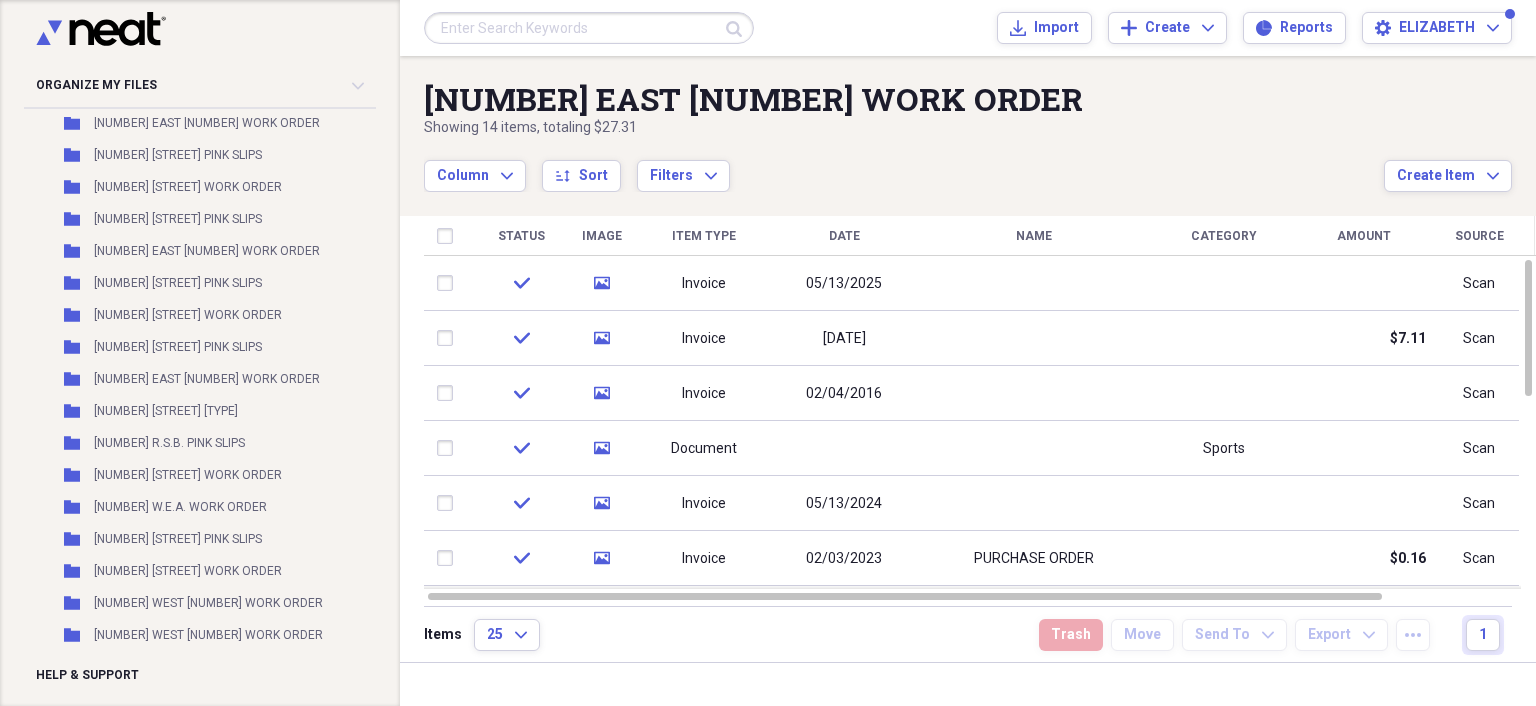 scroll, scrollTop: 12528, scrollLeft: 0, axis: vertical 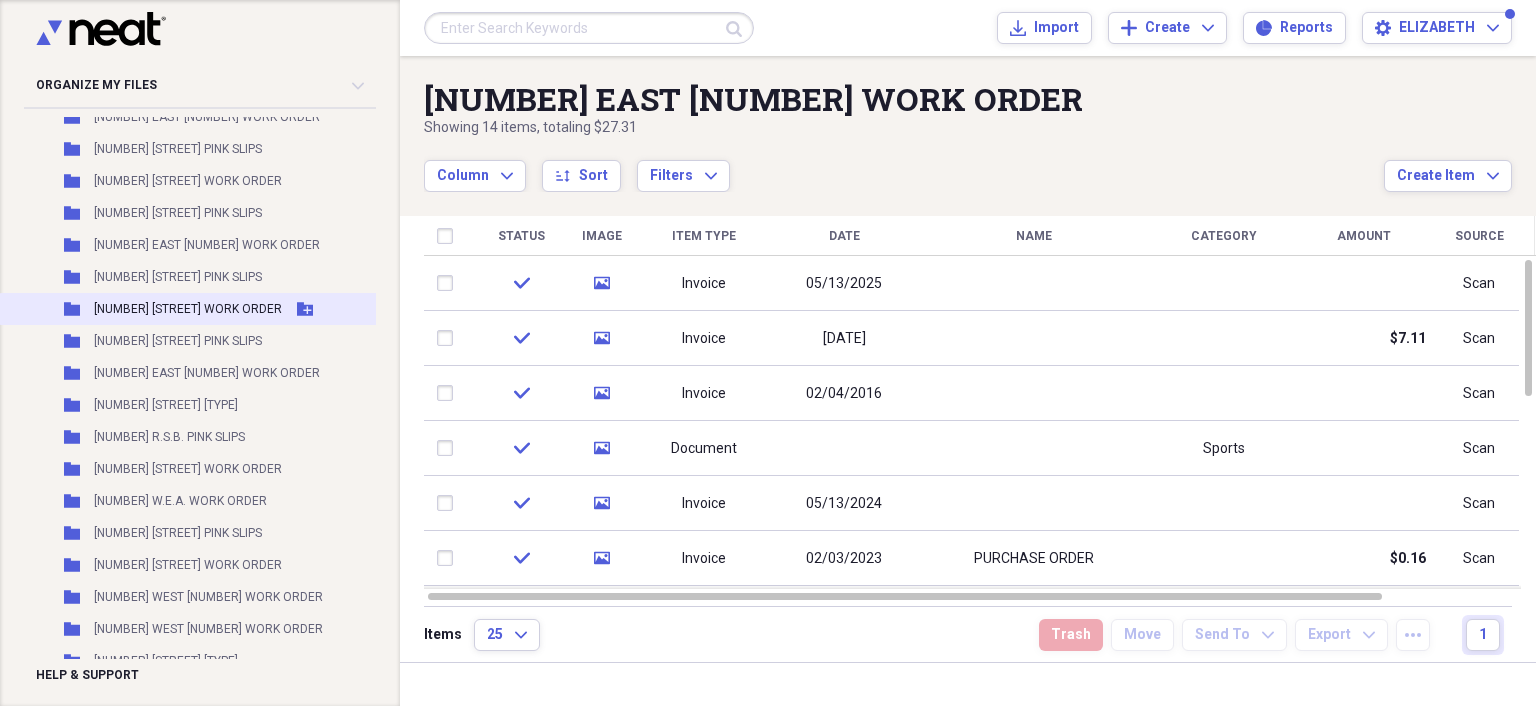 click on "[NUMBER] [STREET]     WORK ORDER" at bounding box center [188, 309] 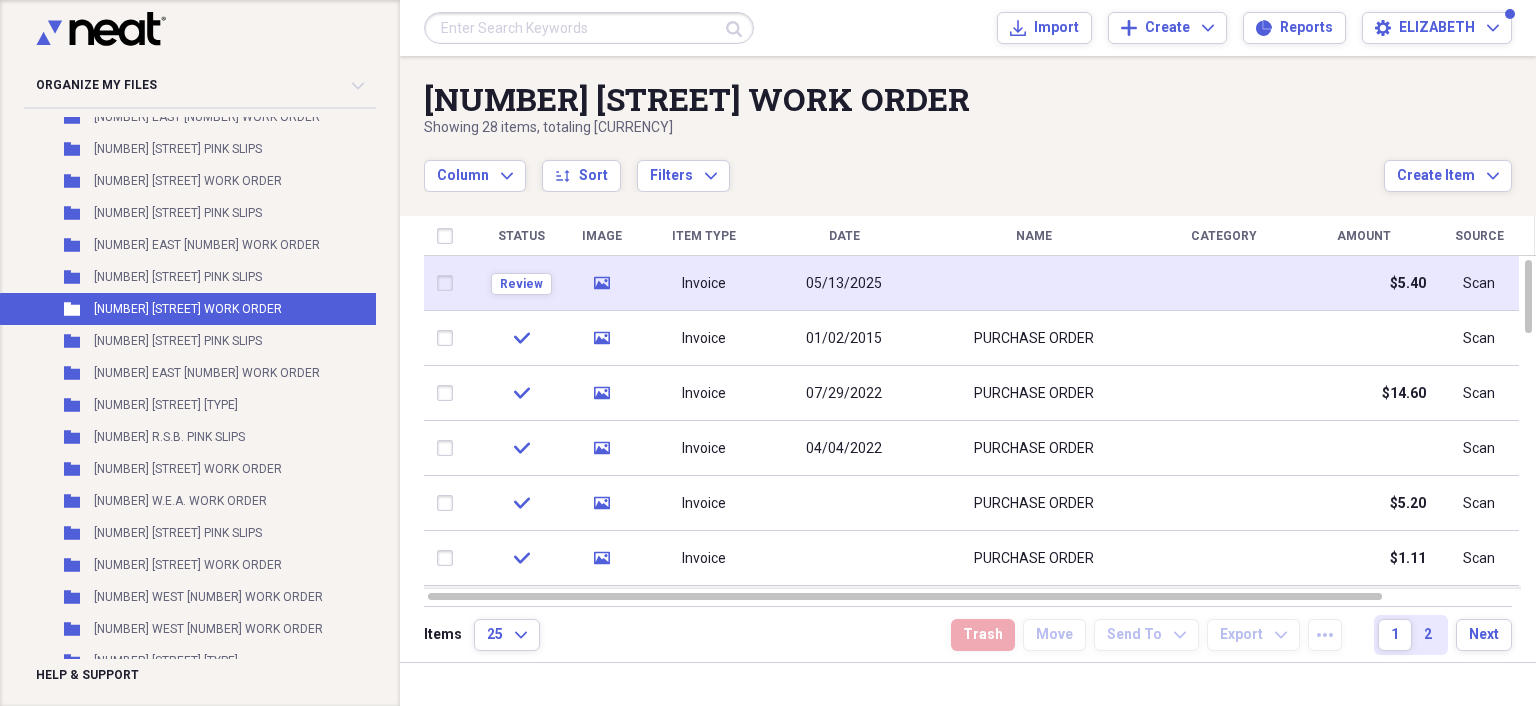 click on "05/13/2025" at bounding box center (844, 284) 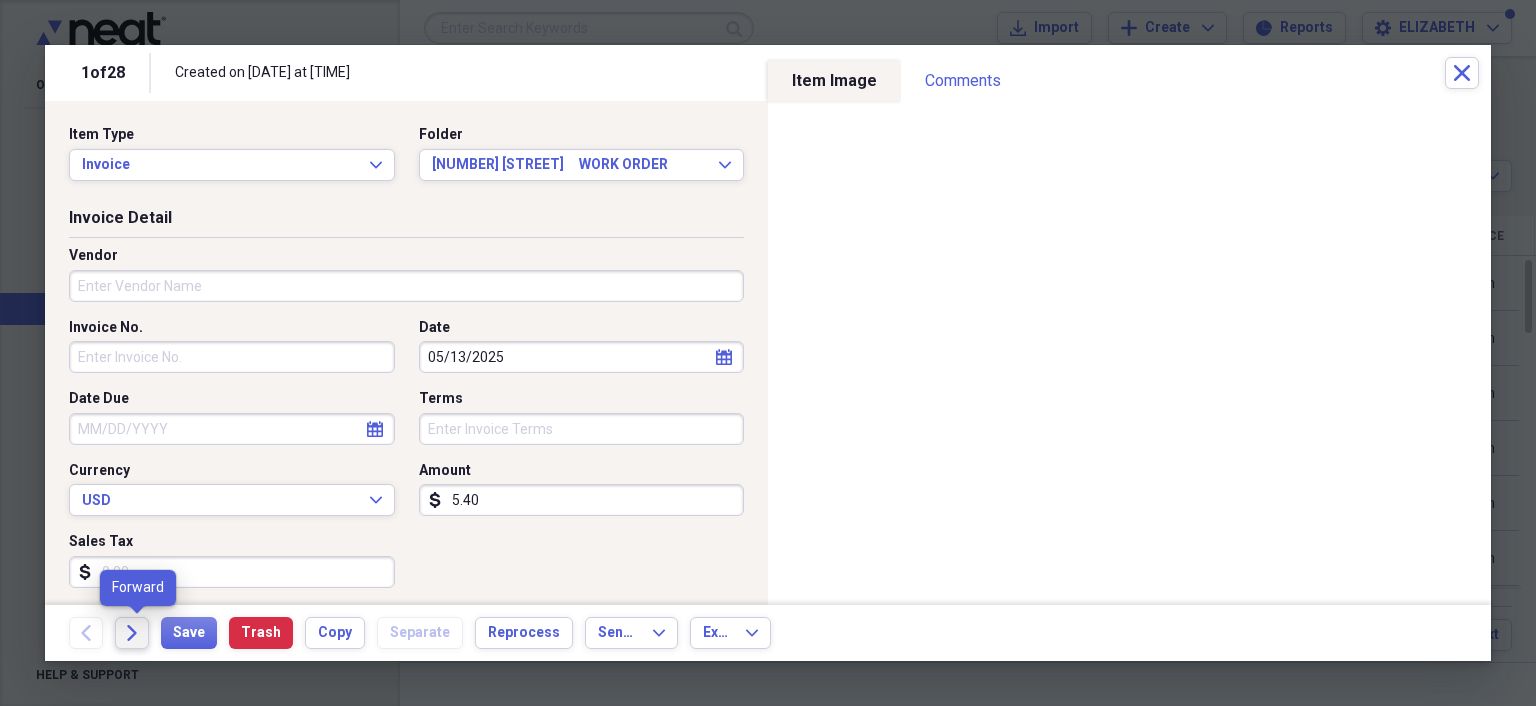 click 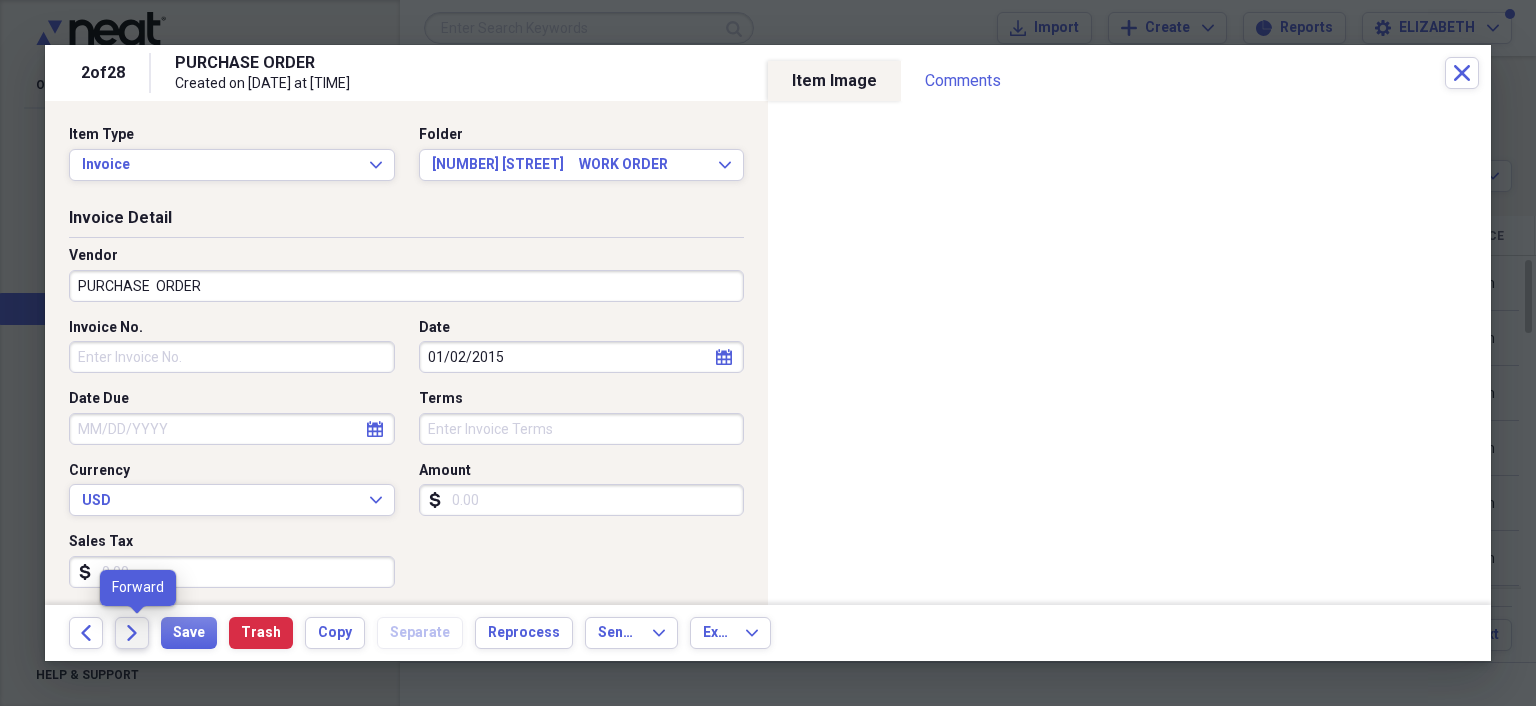 click 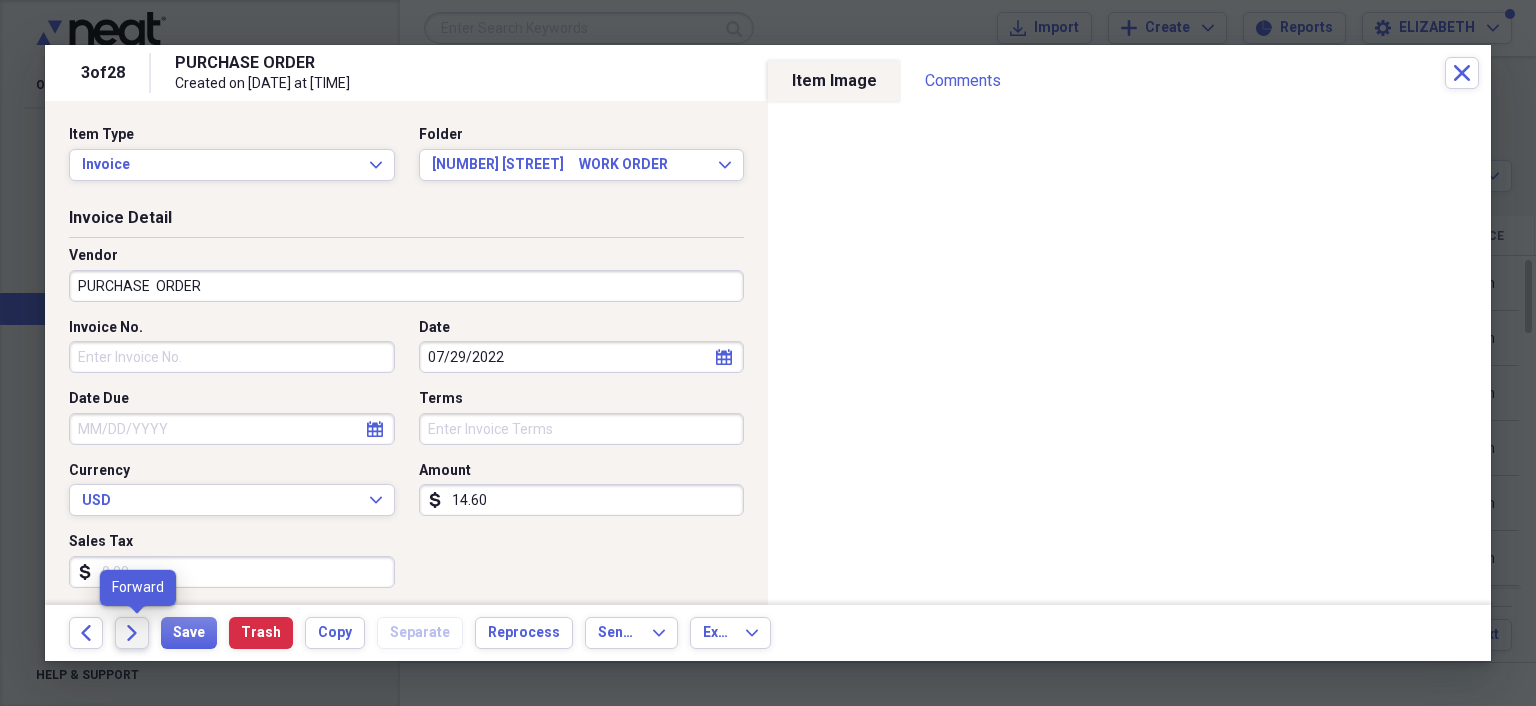 click on "Forward" 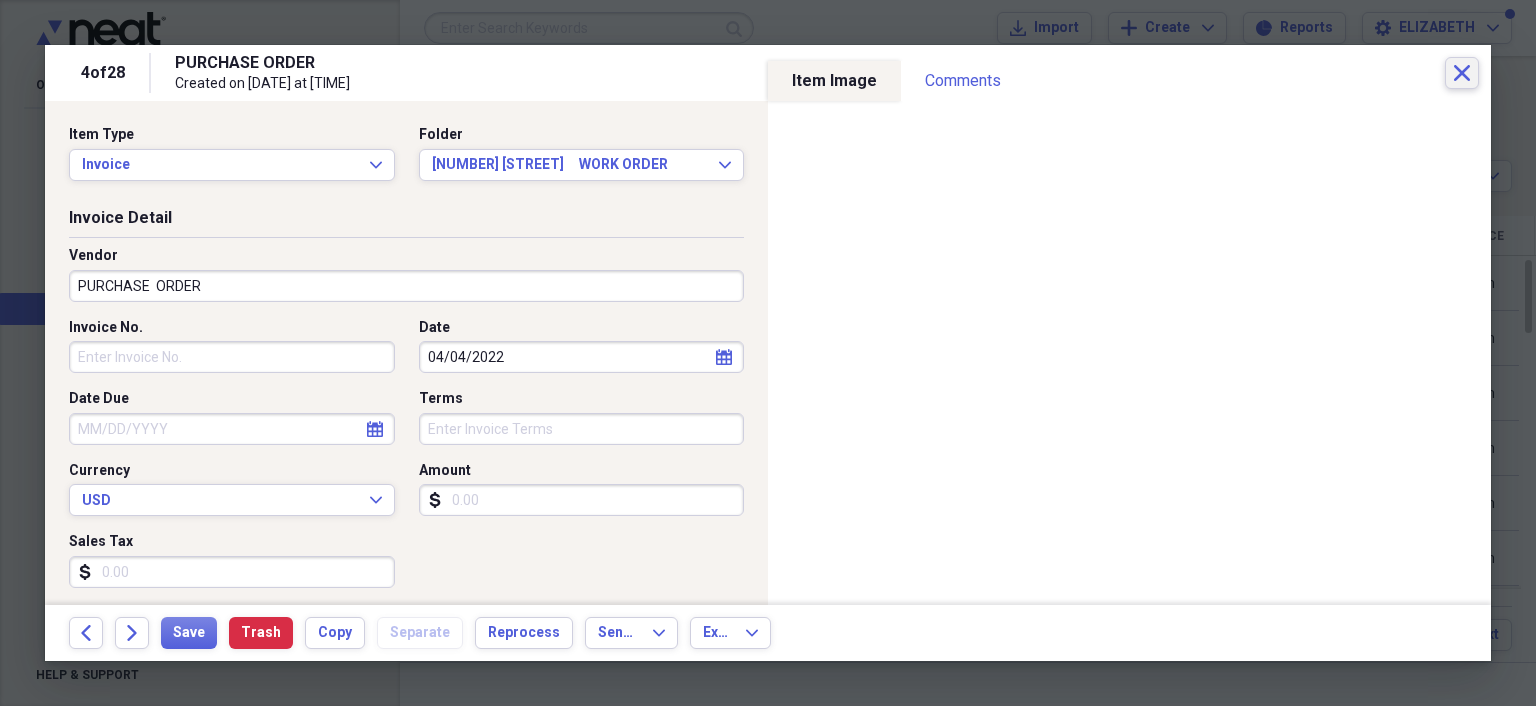click on "Close" 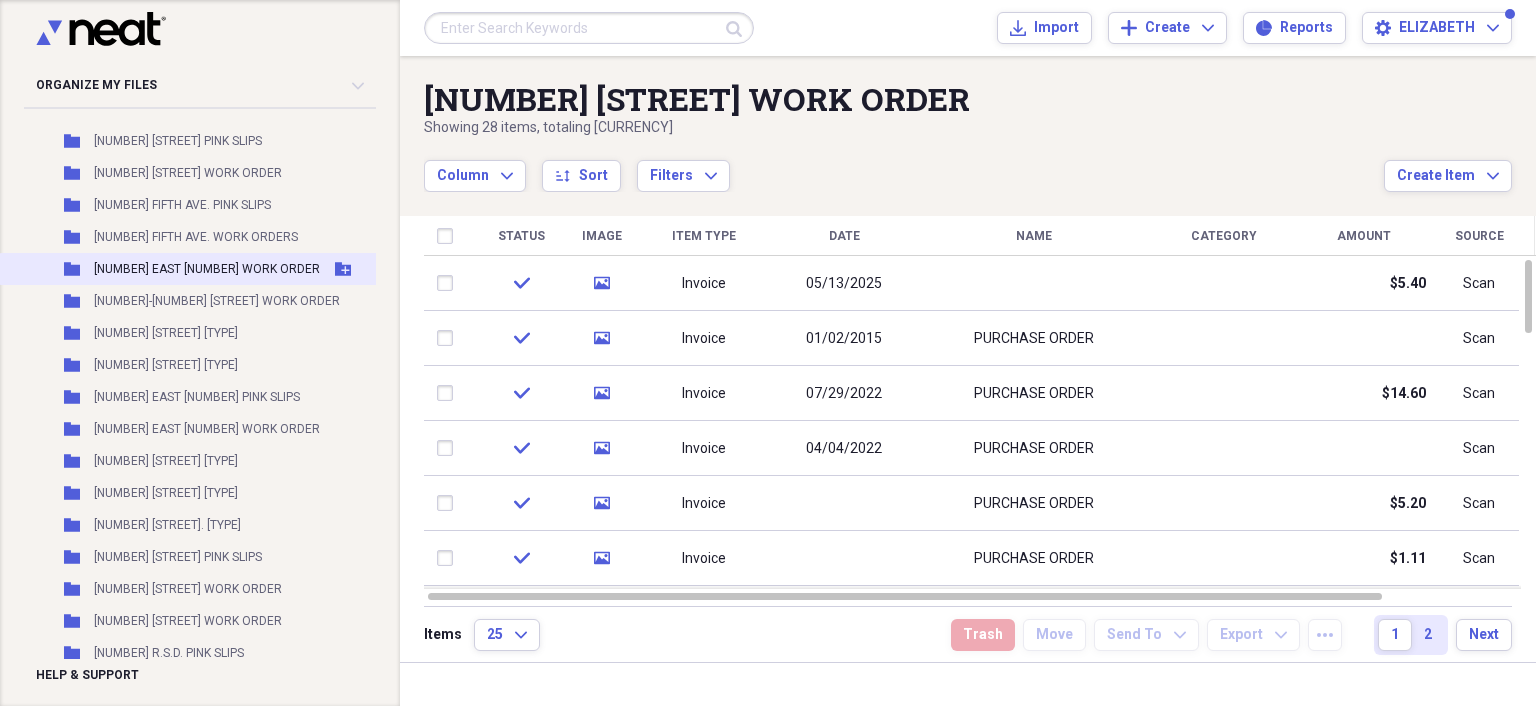 scroll, scrollTop: 7916, scrollLeft: 0, axis: vertical 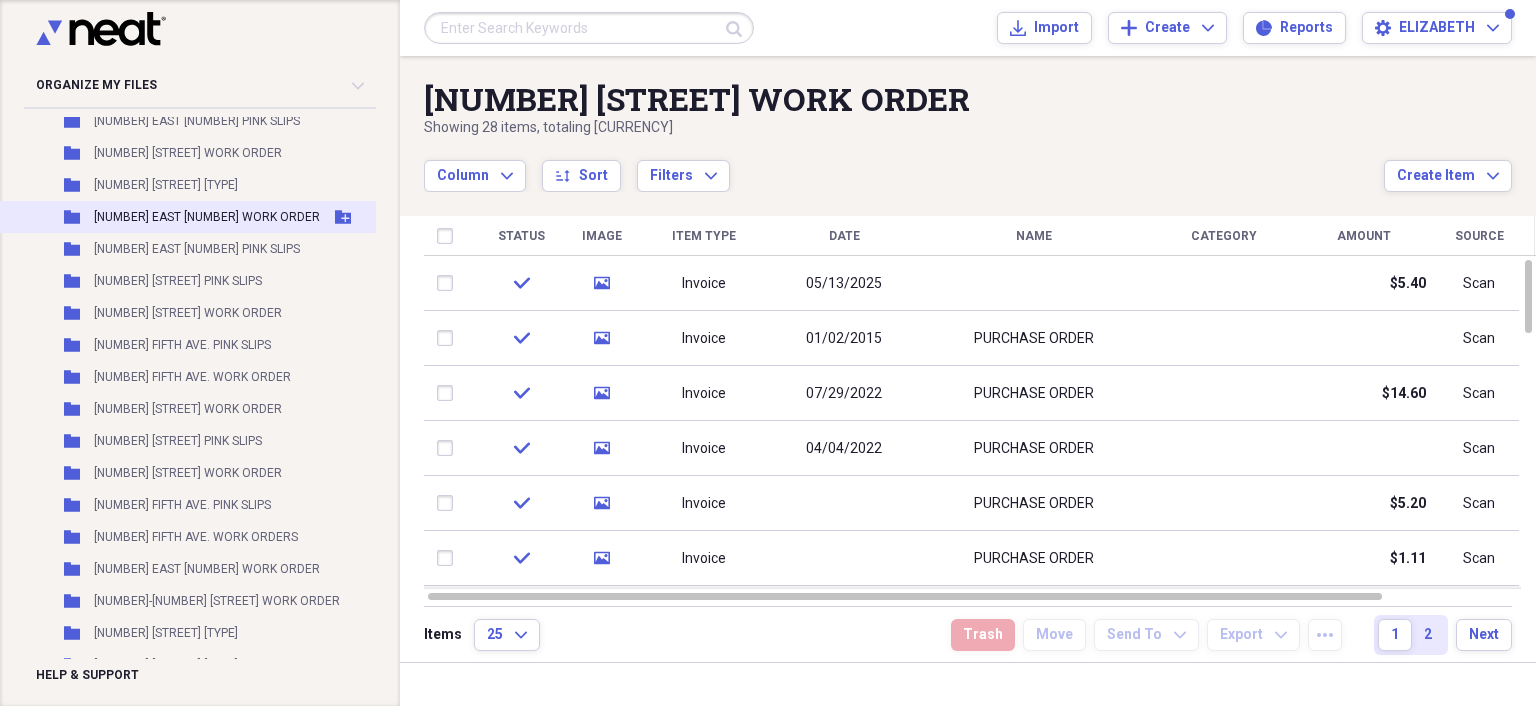drag, startPoint x: 173, startPoint y: 225, endPoint x: 174, endPoint y: 210, distance: 15.033297 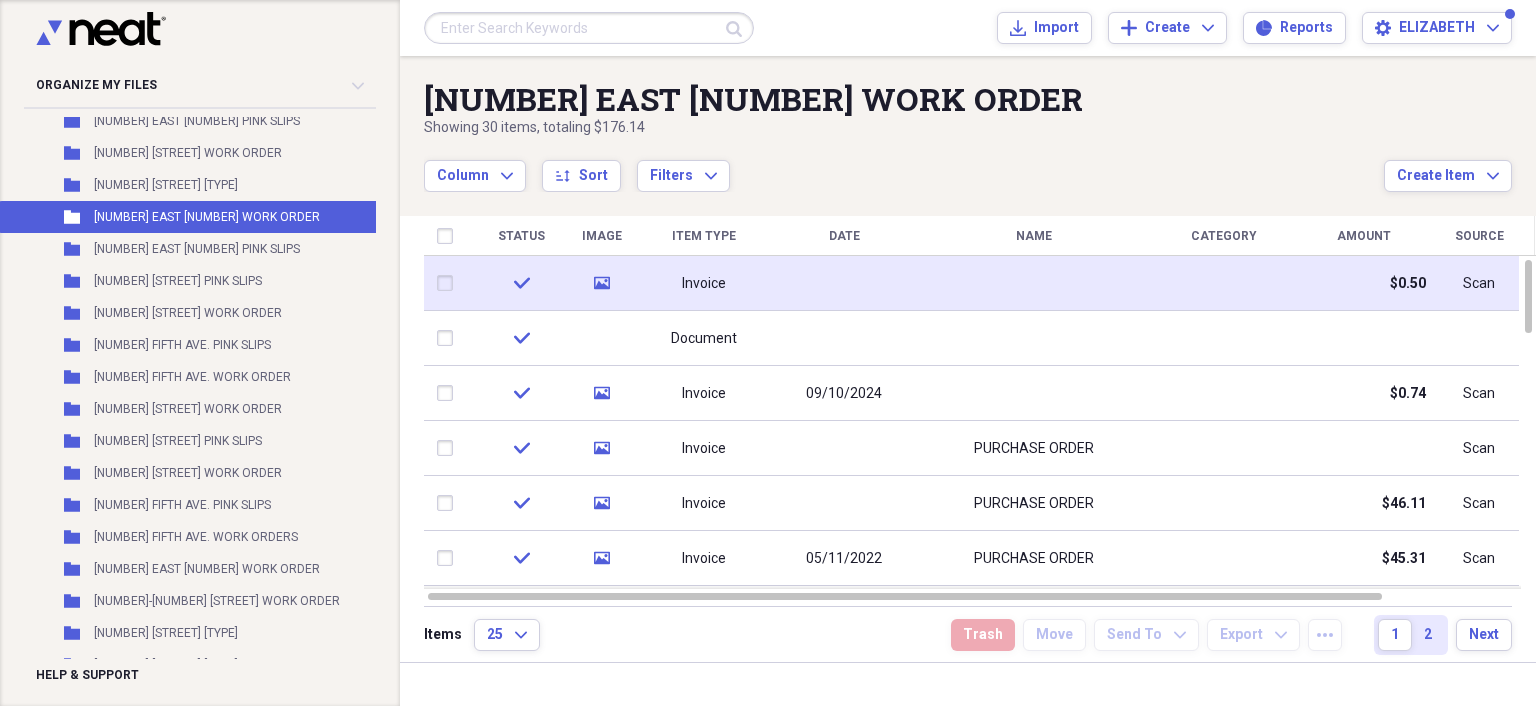 click at bounding box center (844, 283) 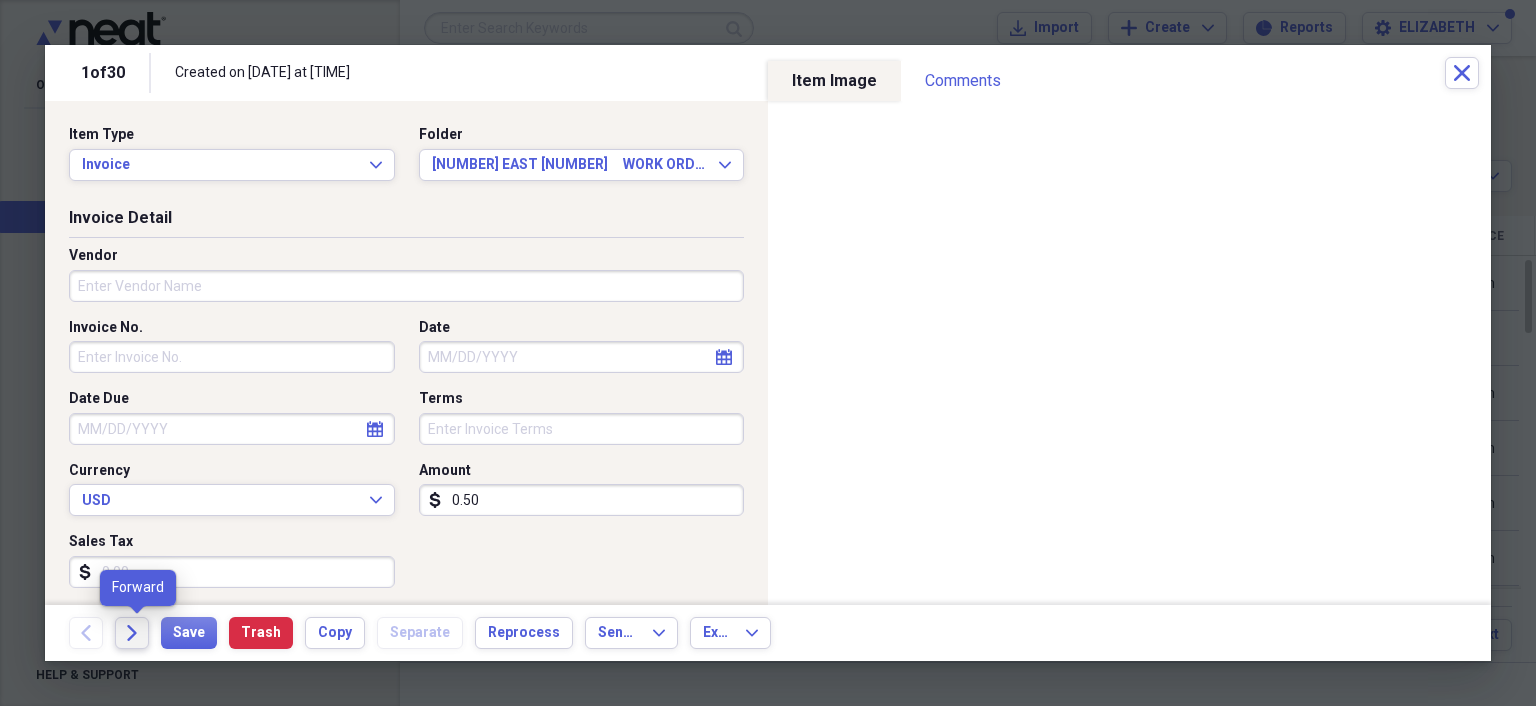 click on "Forward" at bounding box center (132, 633) 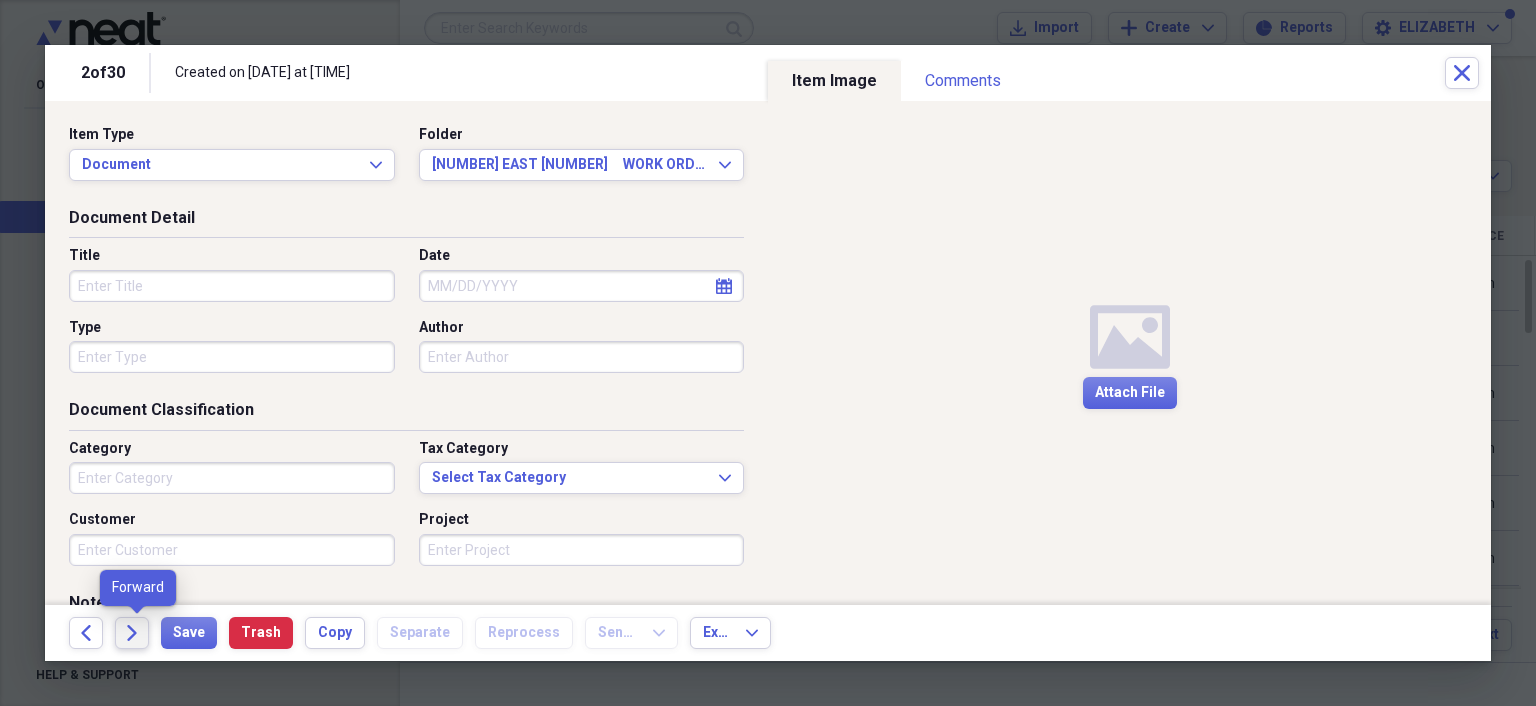 click on "Forward" 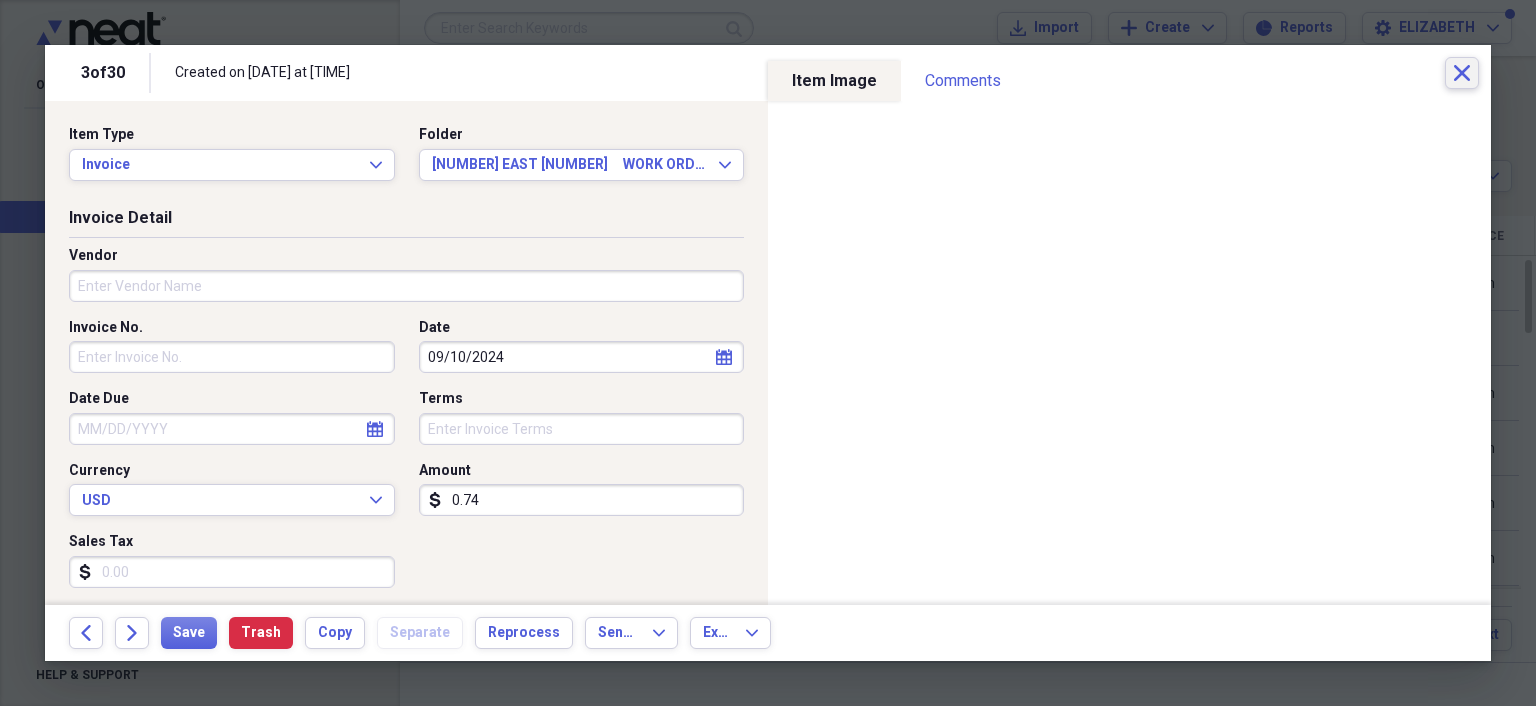 click on "Close" 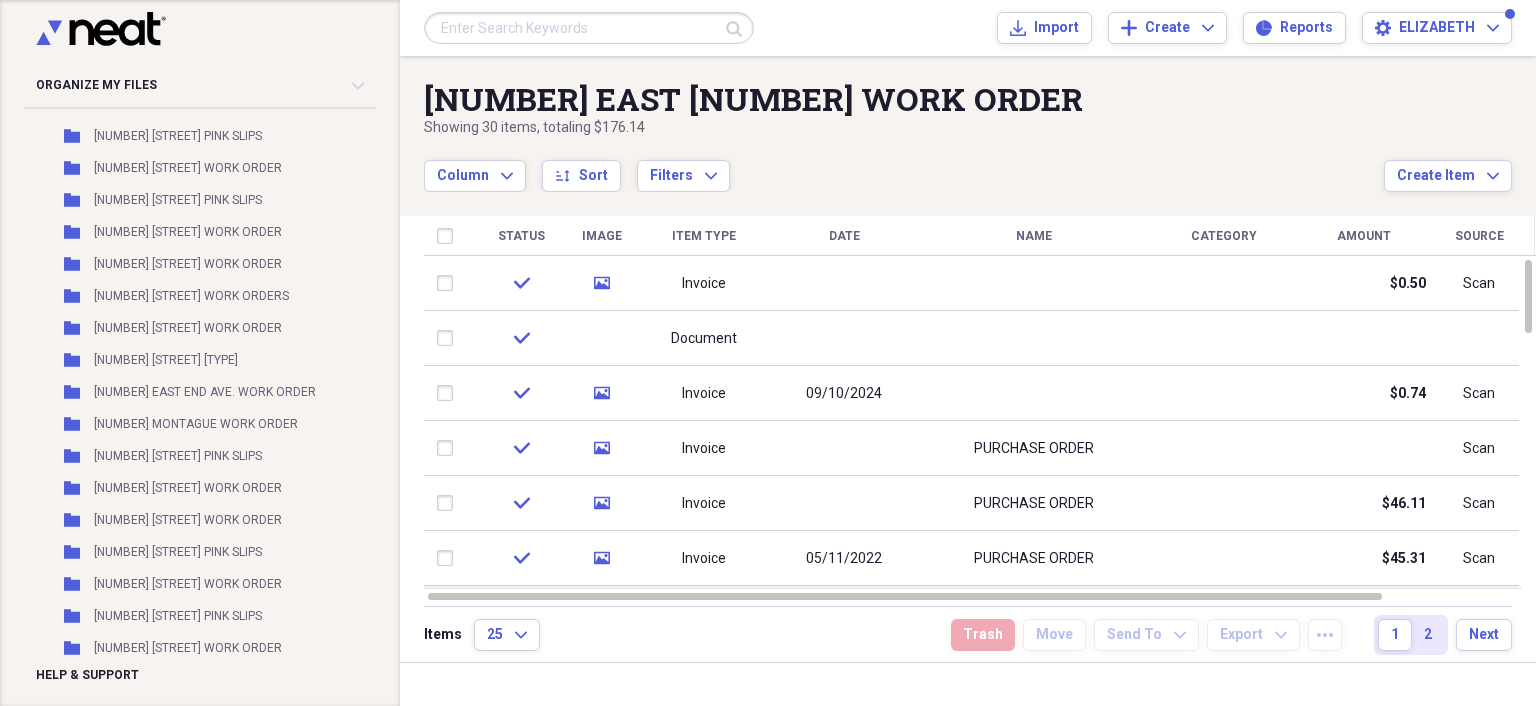 scroll, scrollTop: 17116, scrollLeft: 0, axis: vertical 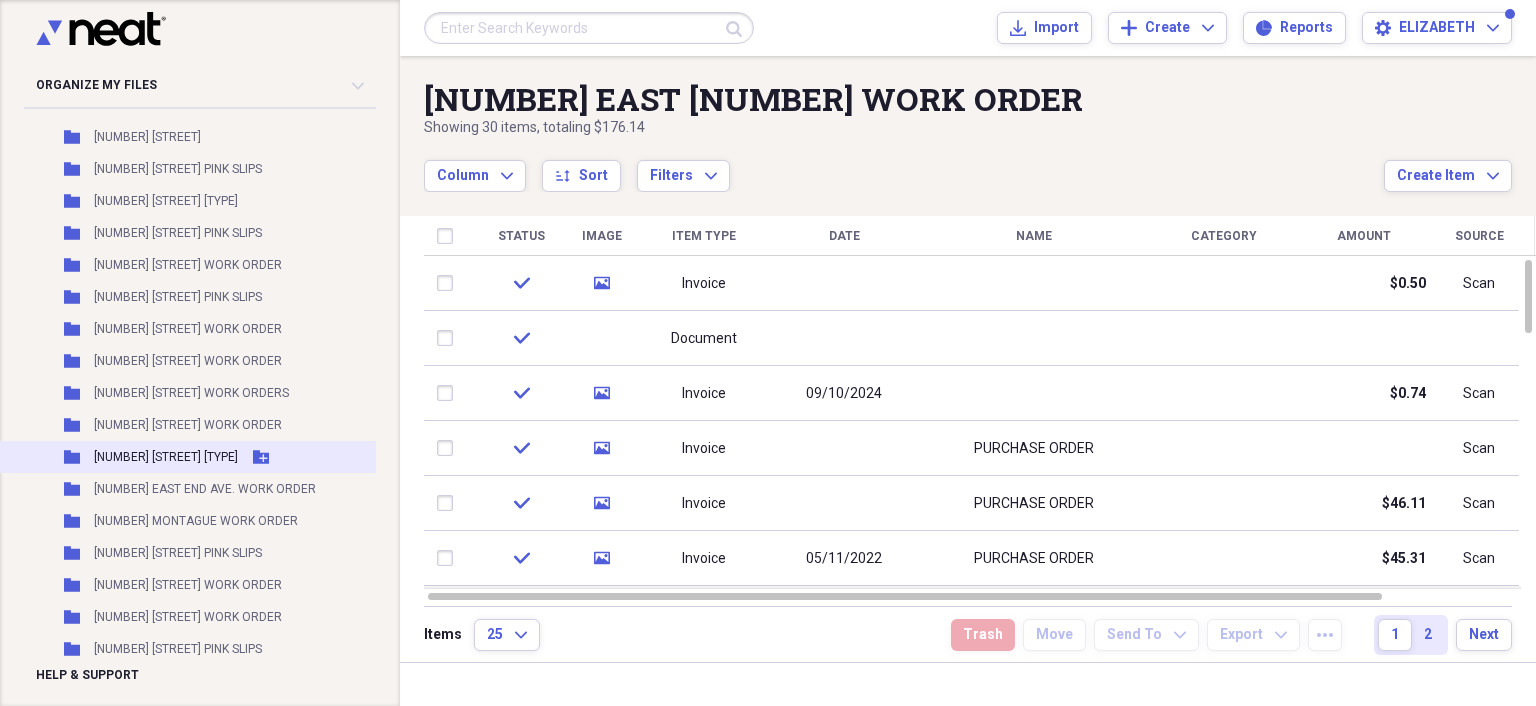 click on "[NUMBER] [STREET]     [TYPE]" at bounding box center (166, 457) 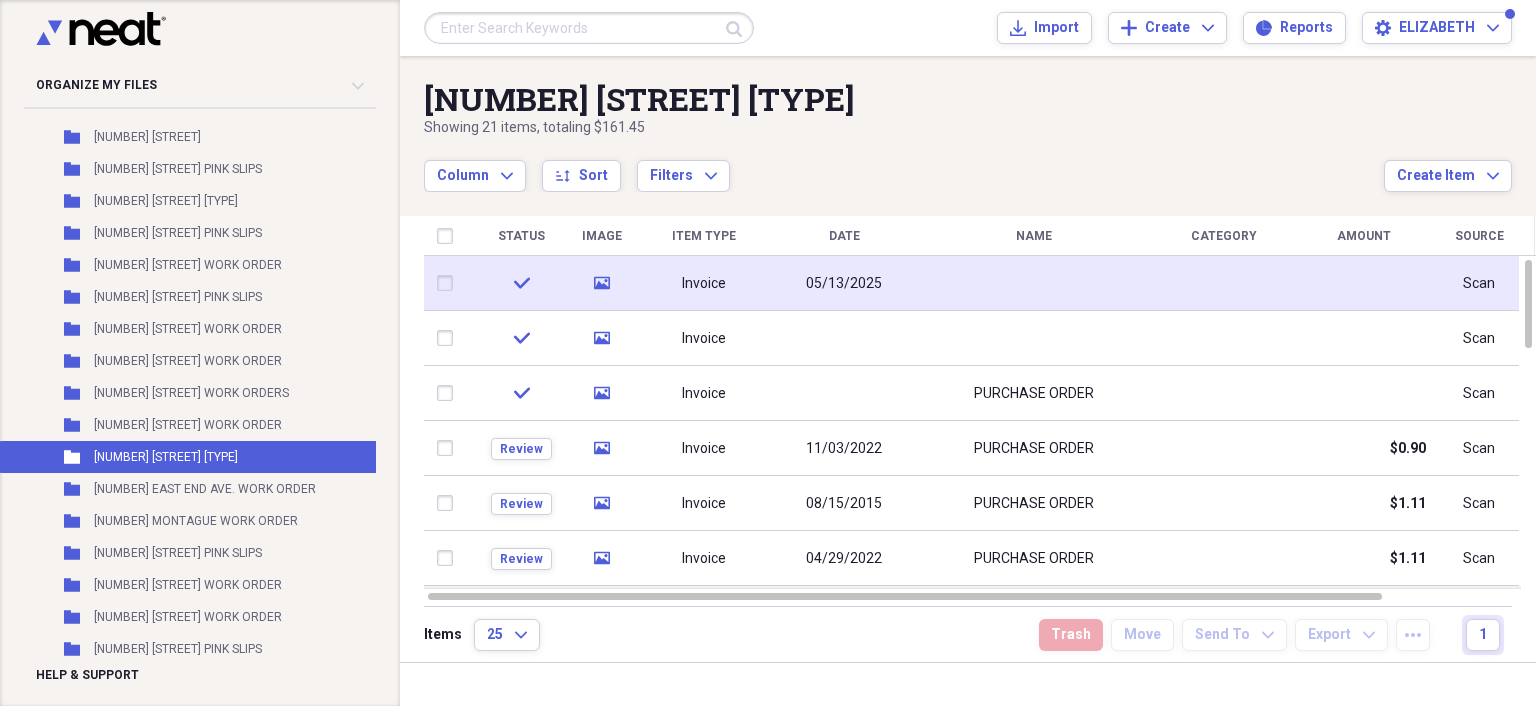 click on "05/13/2025" at bounding box center [844, 283] 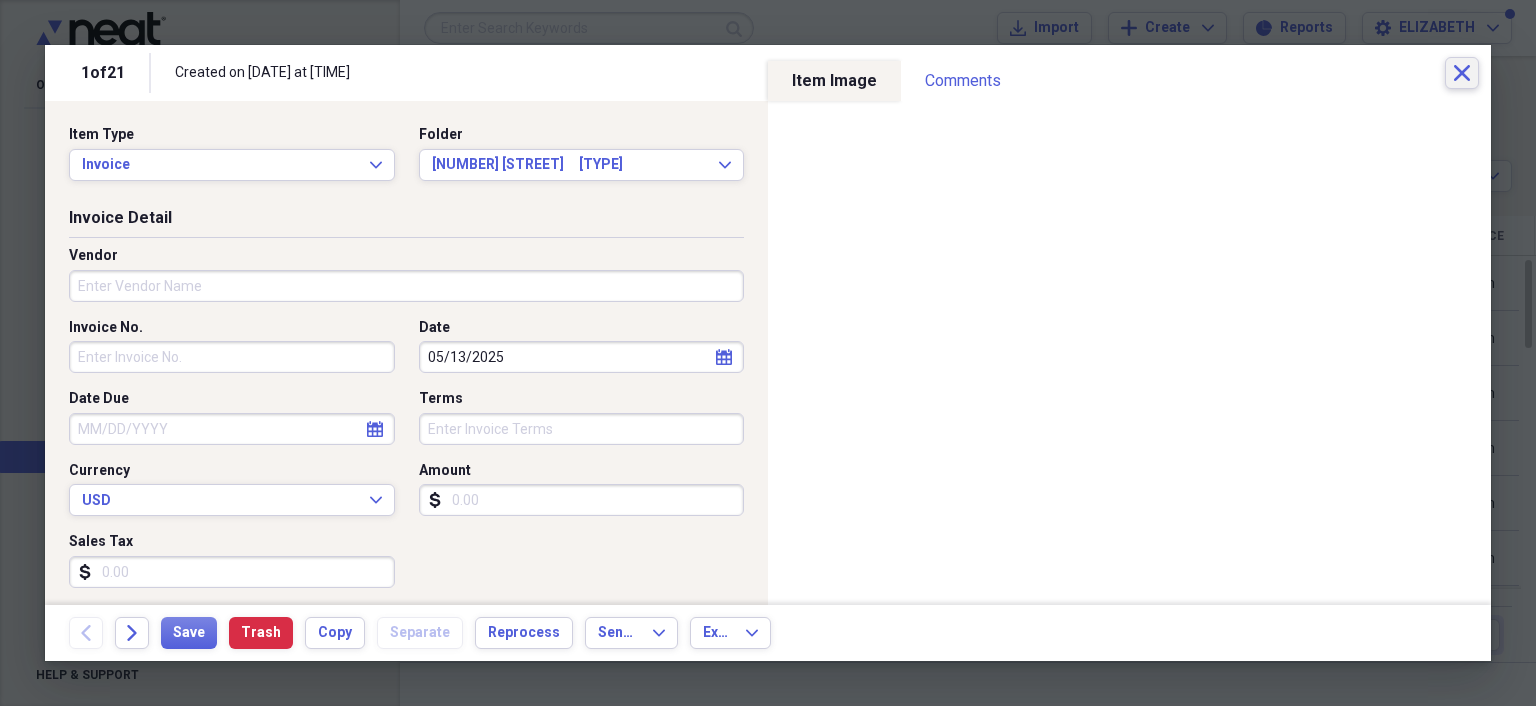 click 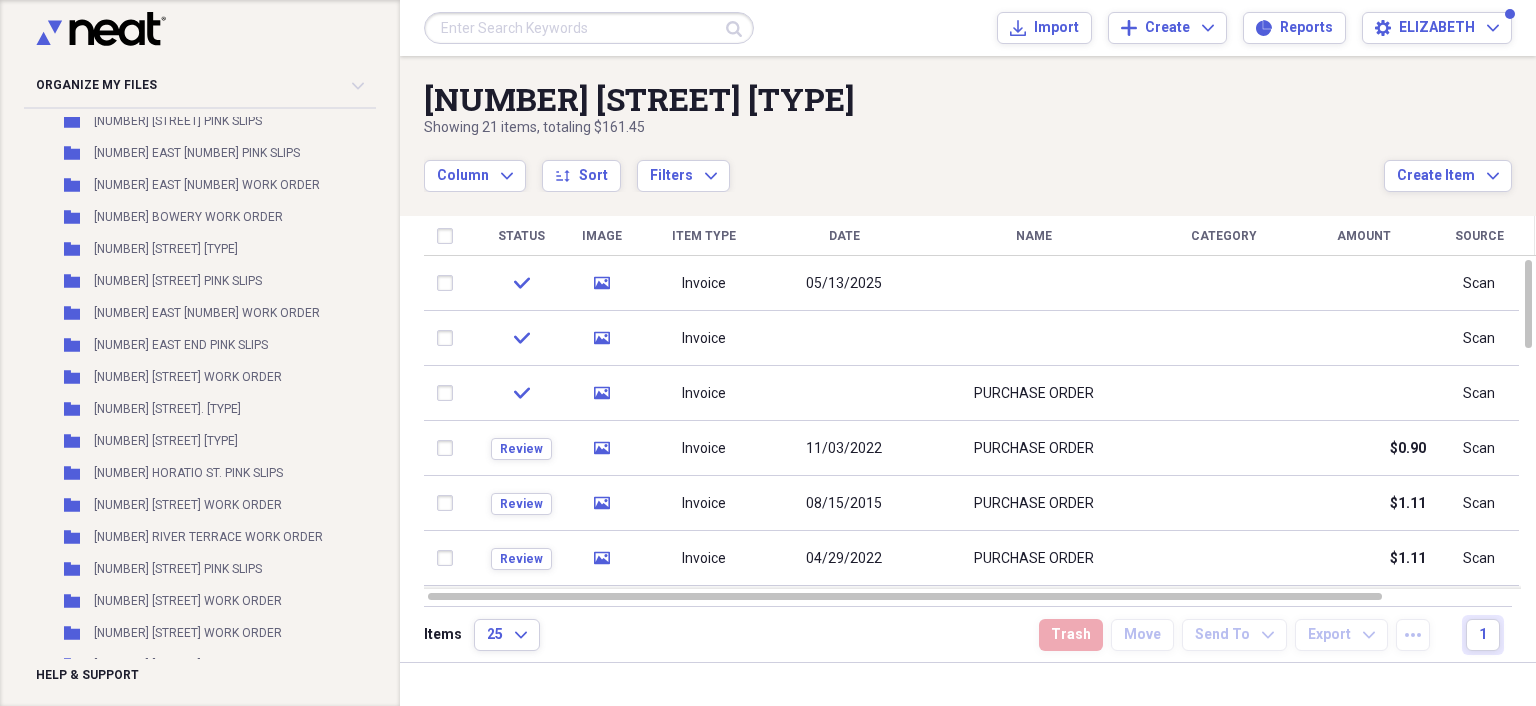 scroll, scrollTop: 16016, scrollLeft: 0, axis: vertical 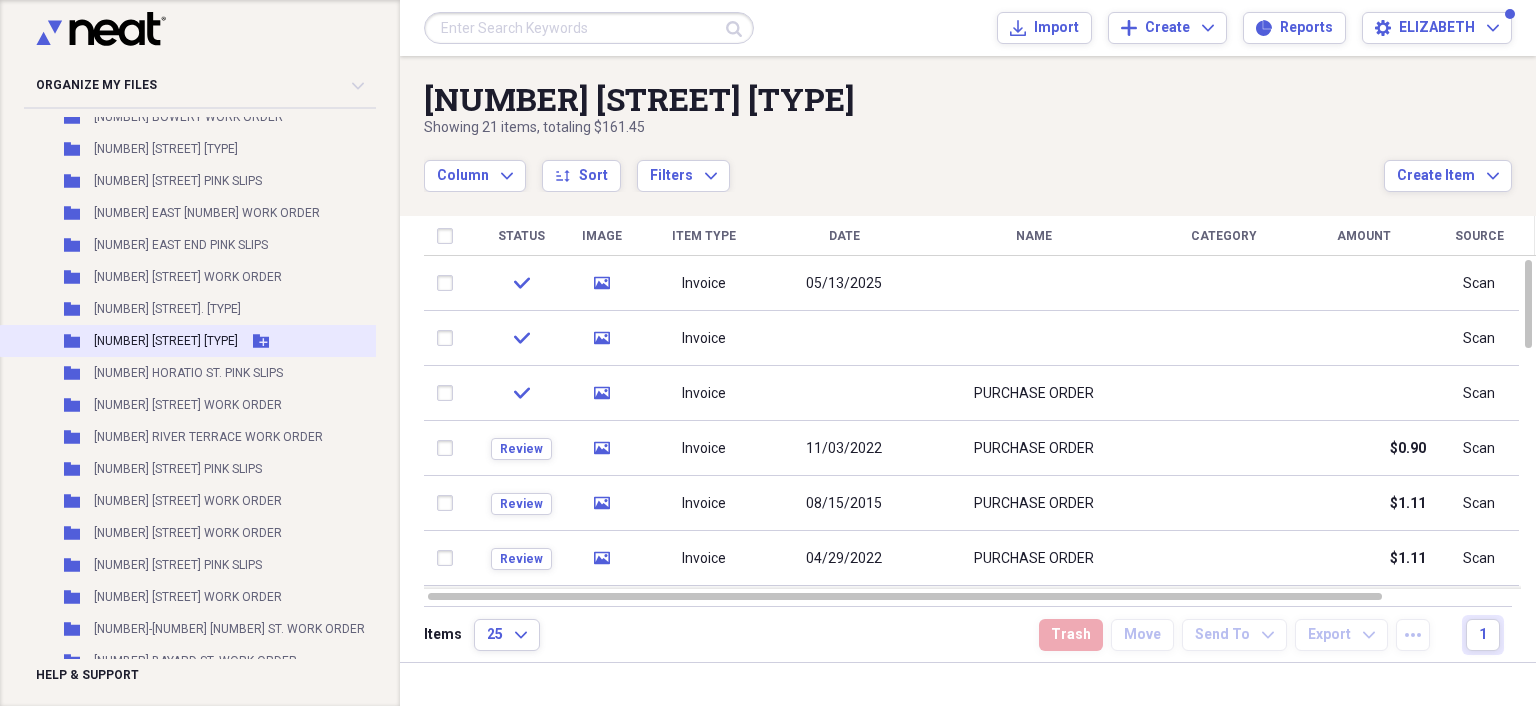 click on "[NUMBER] [STREET]     [TYPE]" at bounding box center [166, 341] 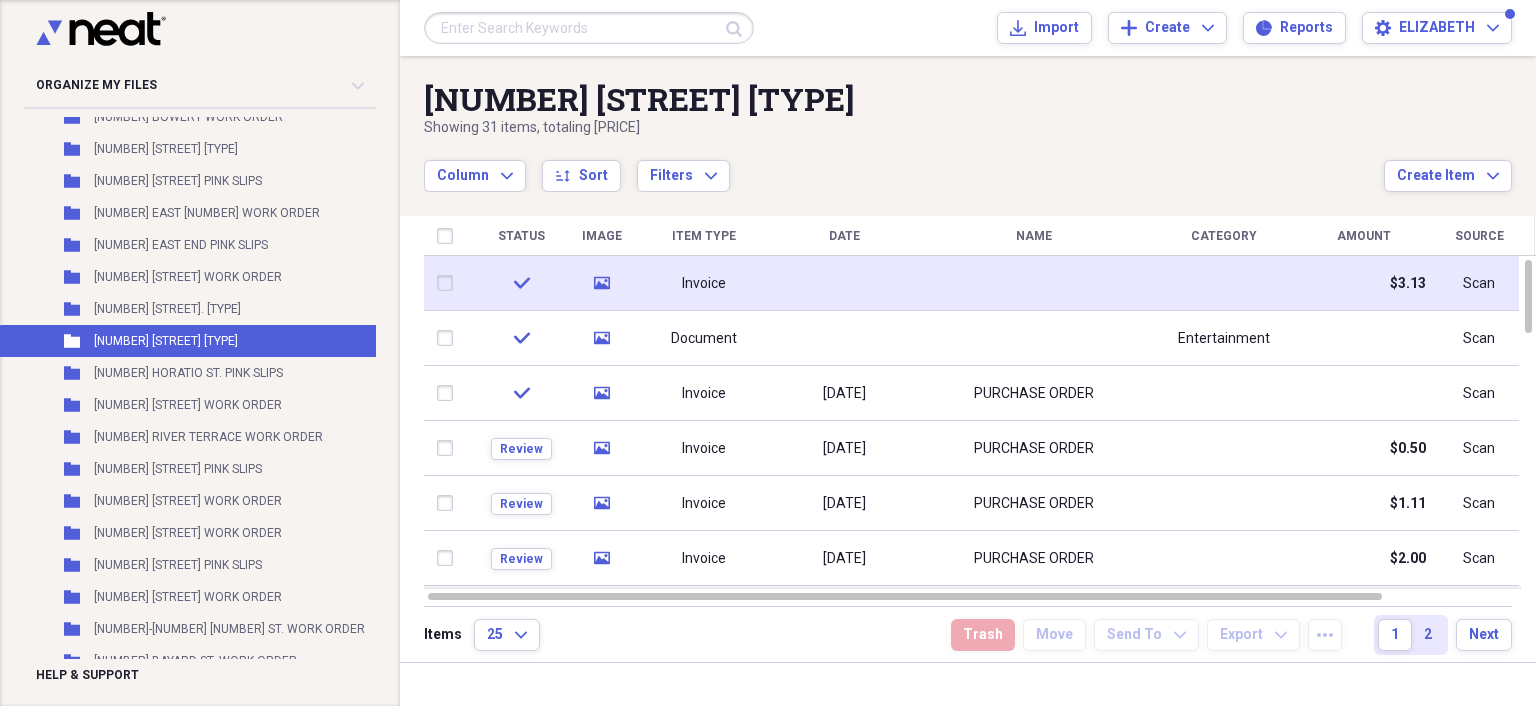 click at bounding box center [844, 283] 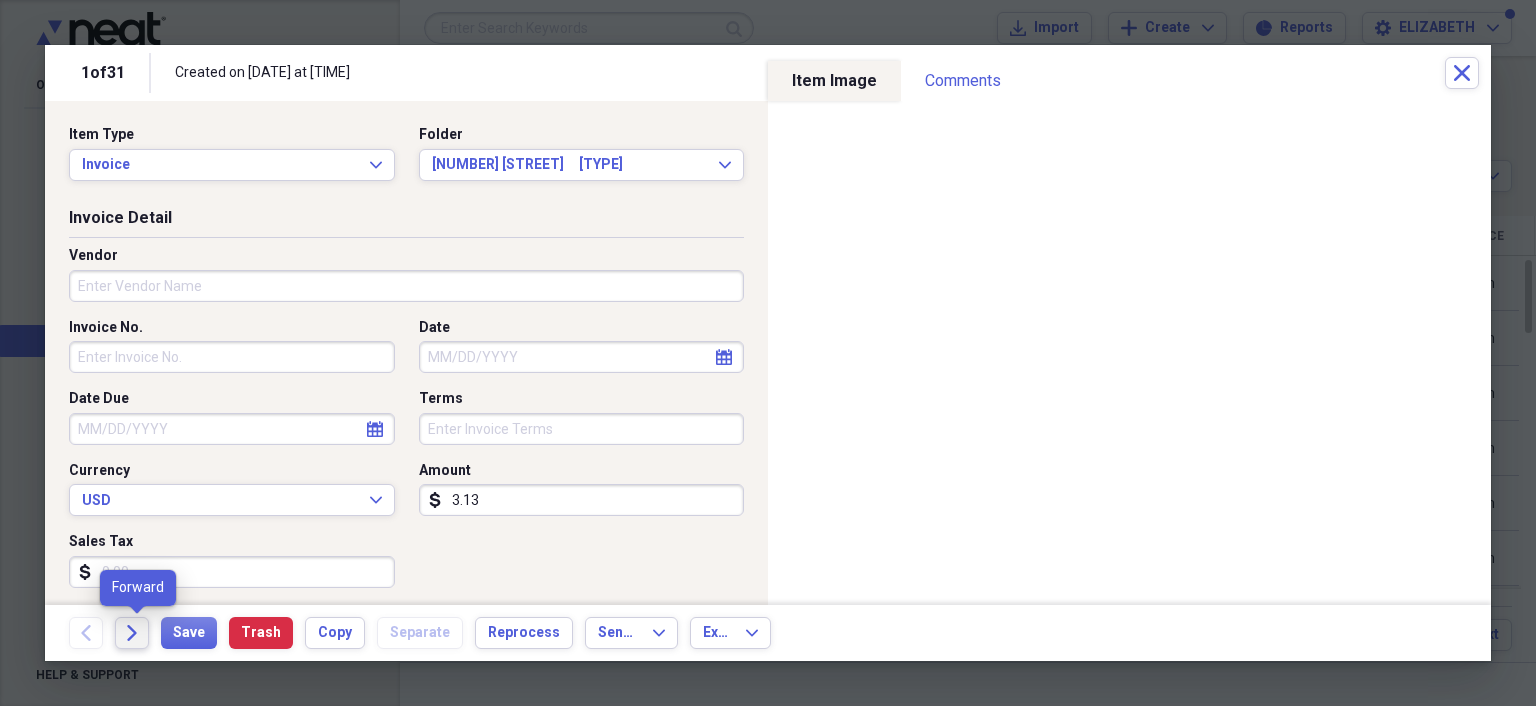 click on "Forward" at bounding box center [132, 633] 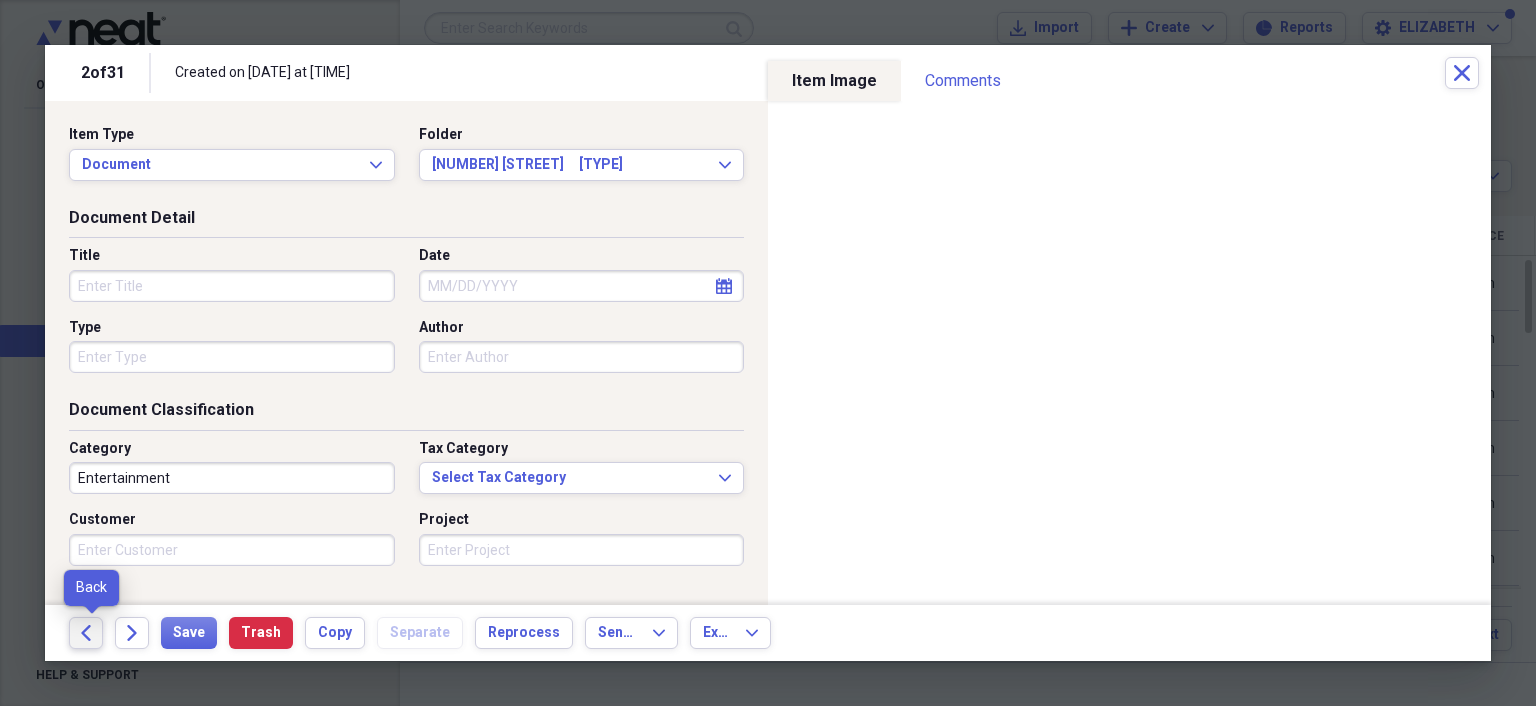 click on "Back" 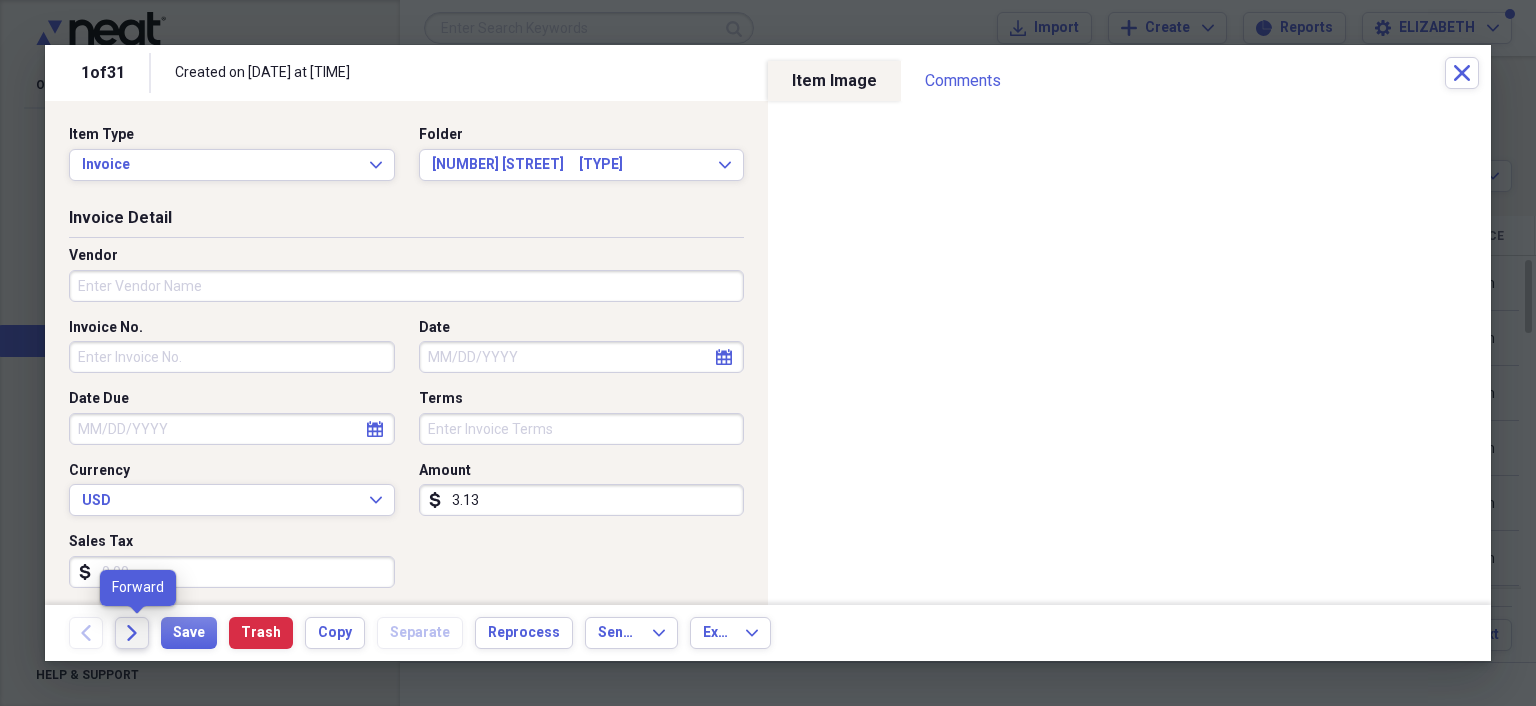 click on "Forward" 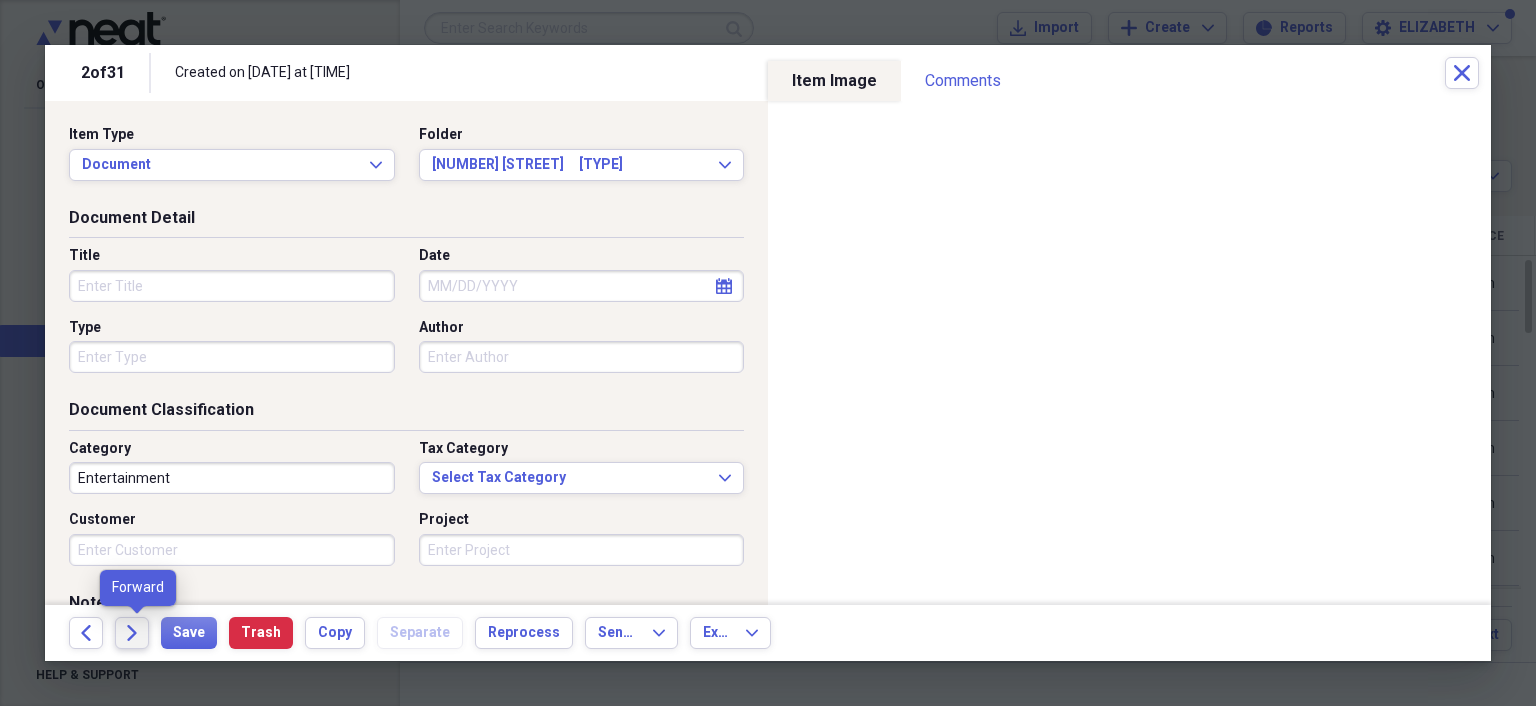 click on "Forward" 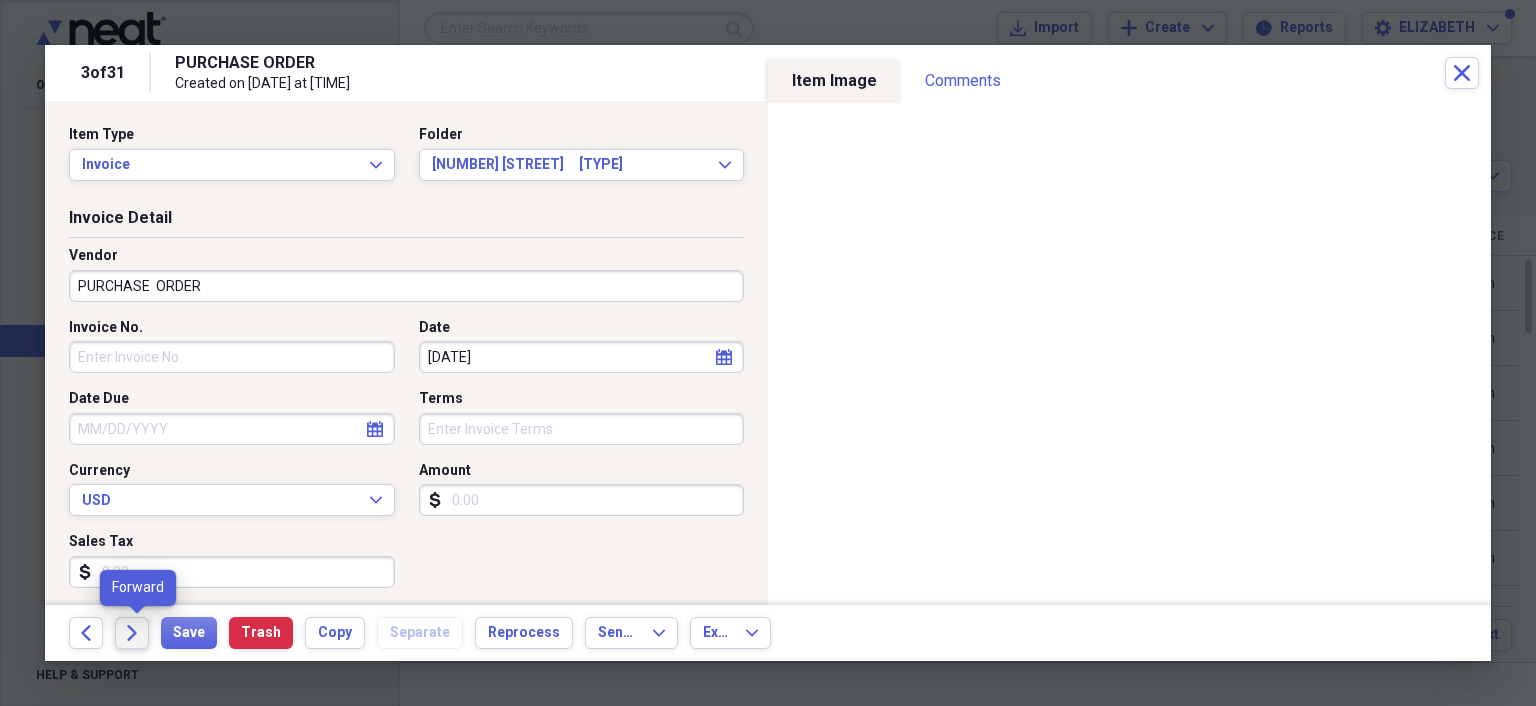 click on "Forward" 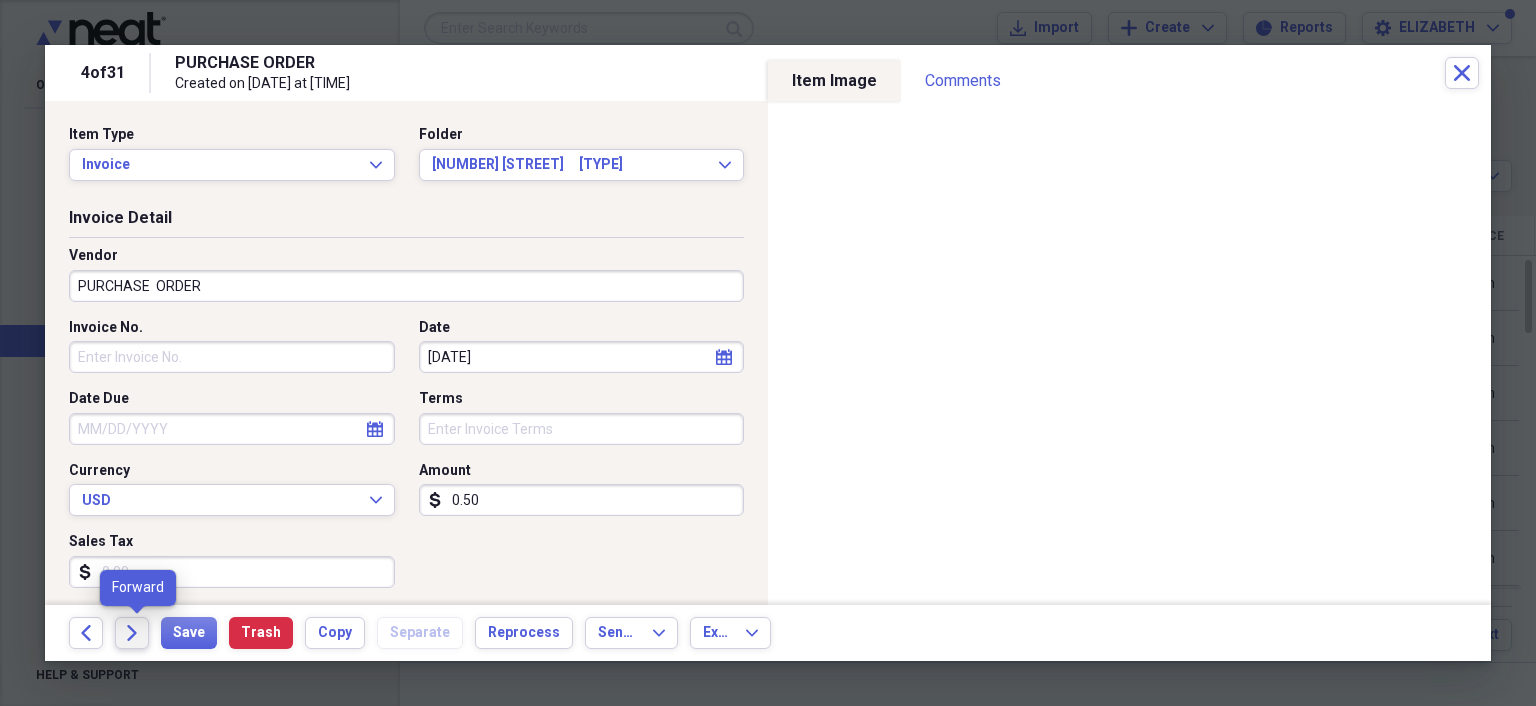 click on "Forward" 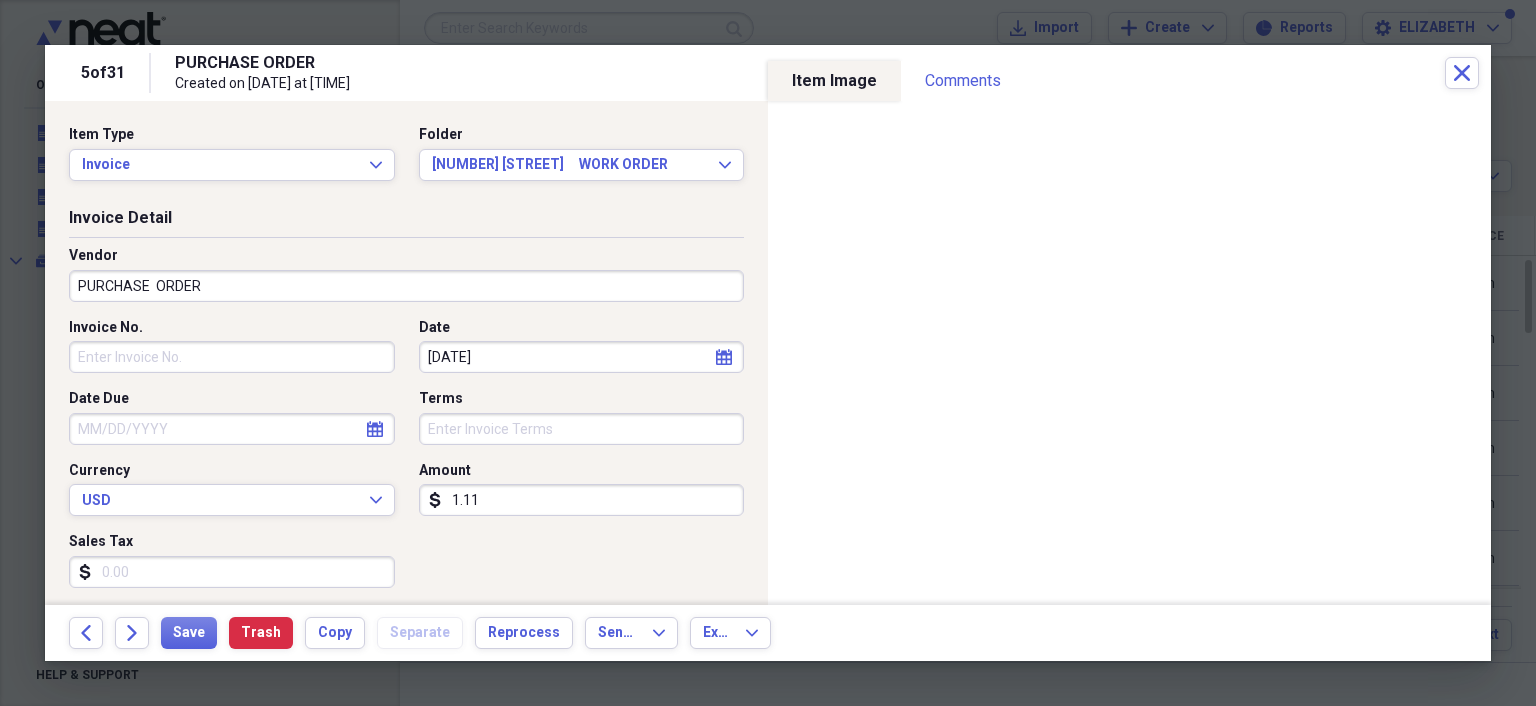 scroll, scrollTop: 0, scrollLeft: 0, axis: both 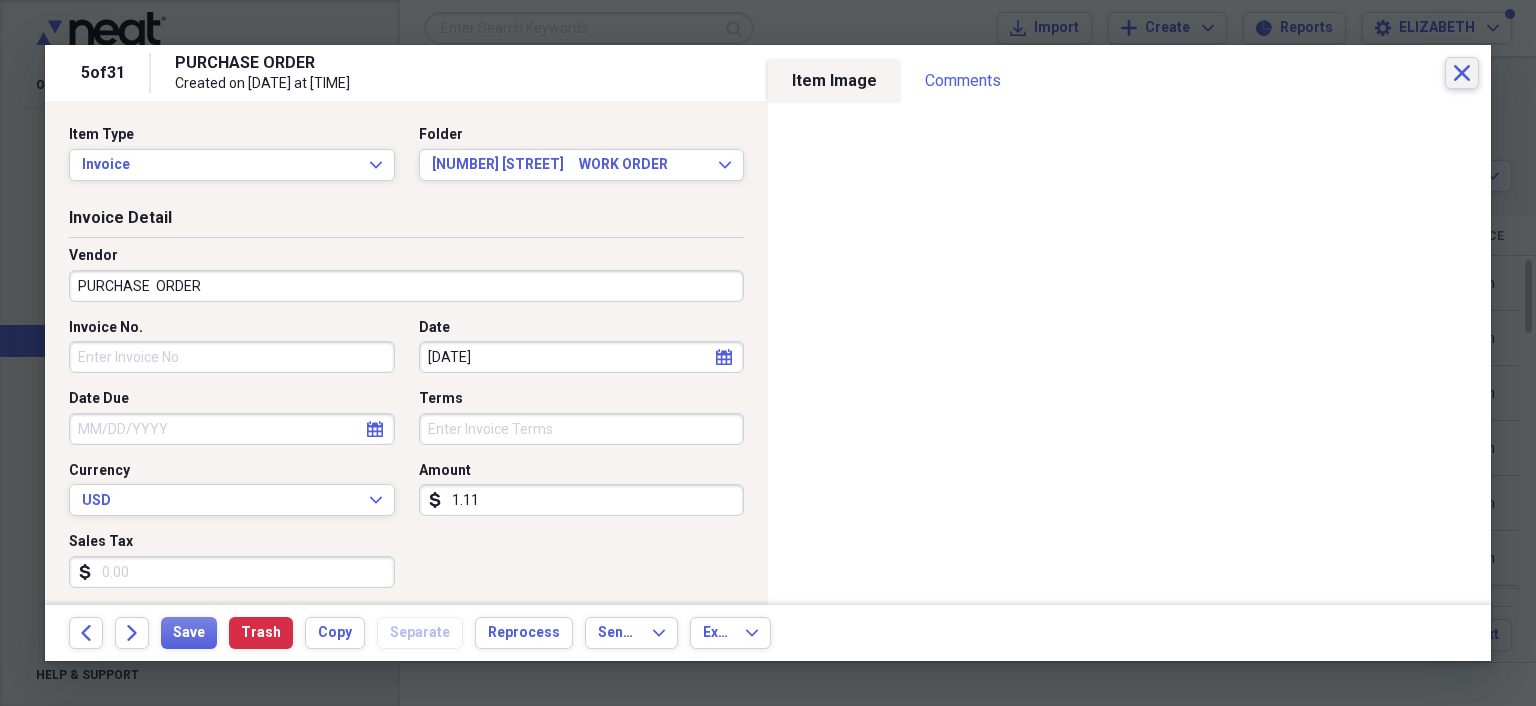 click 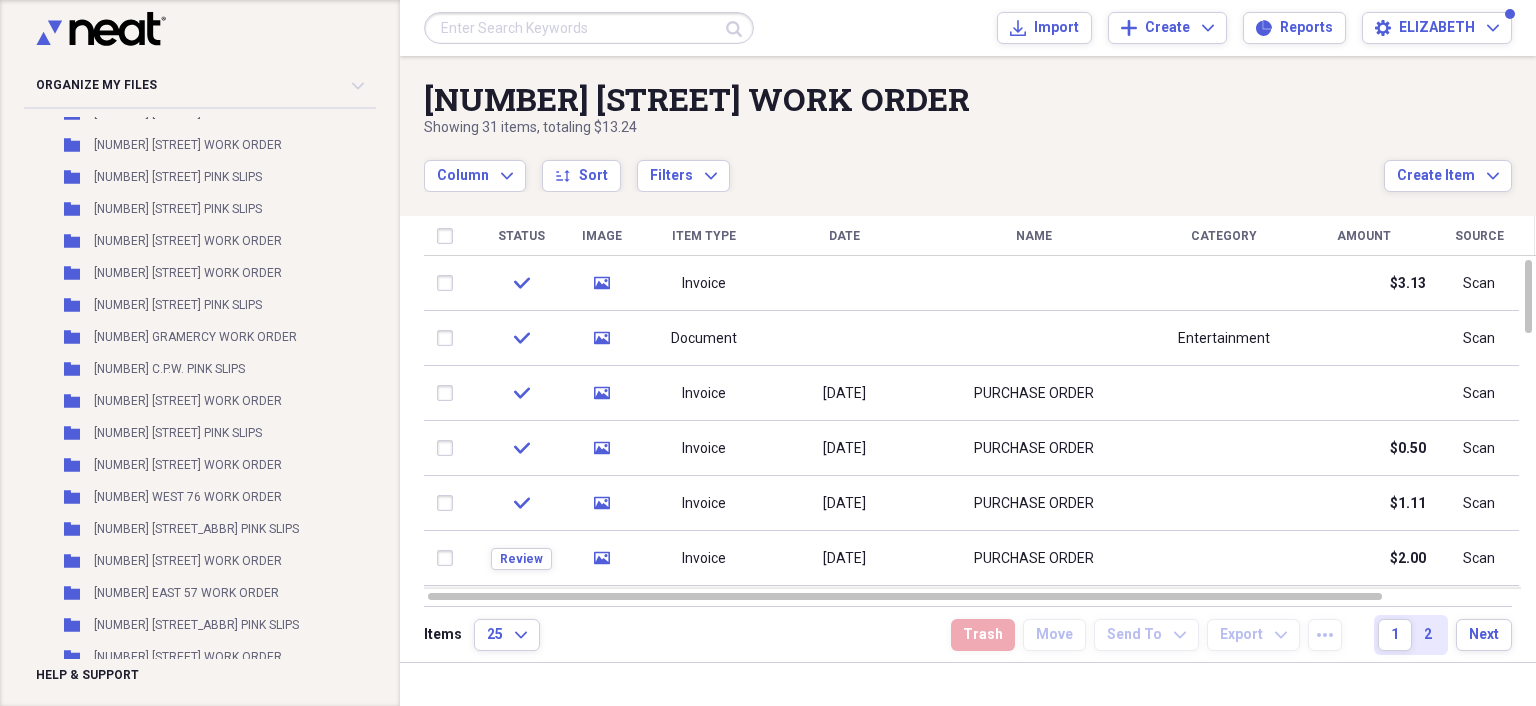 scroll, scrollTop: 28950, scrollLeft: 0, axis: vertical 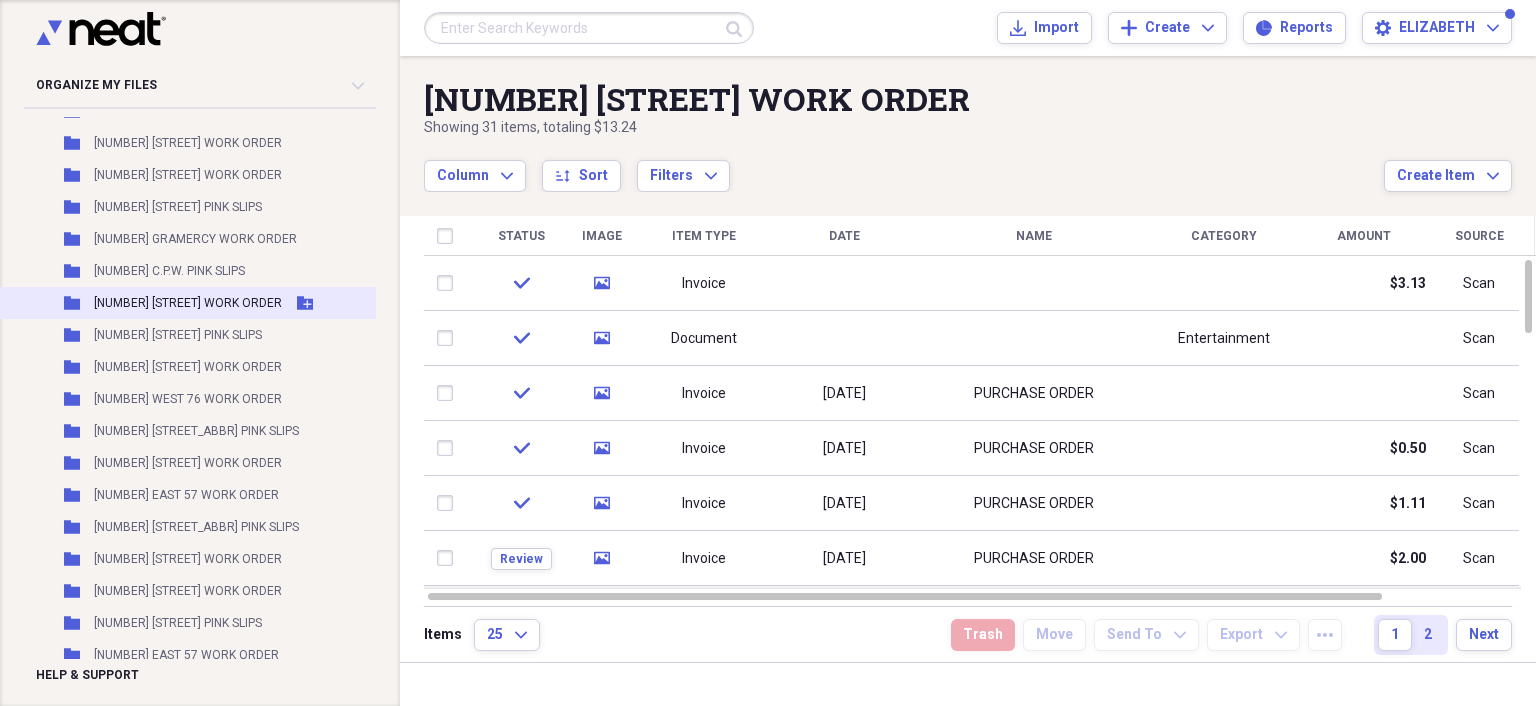 click on "Folder 320 C.P.W.     WORK ORDER Add Folder" at bounding box center (258, 303) 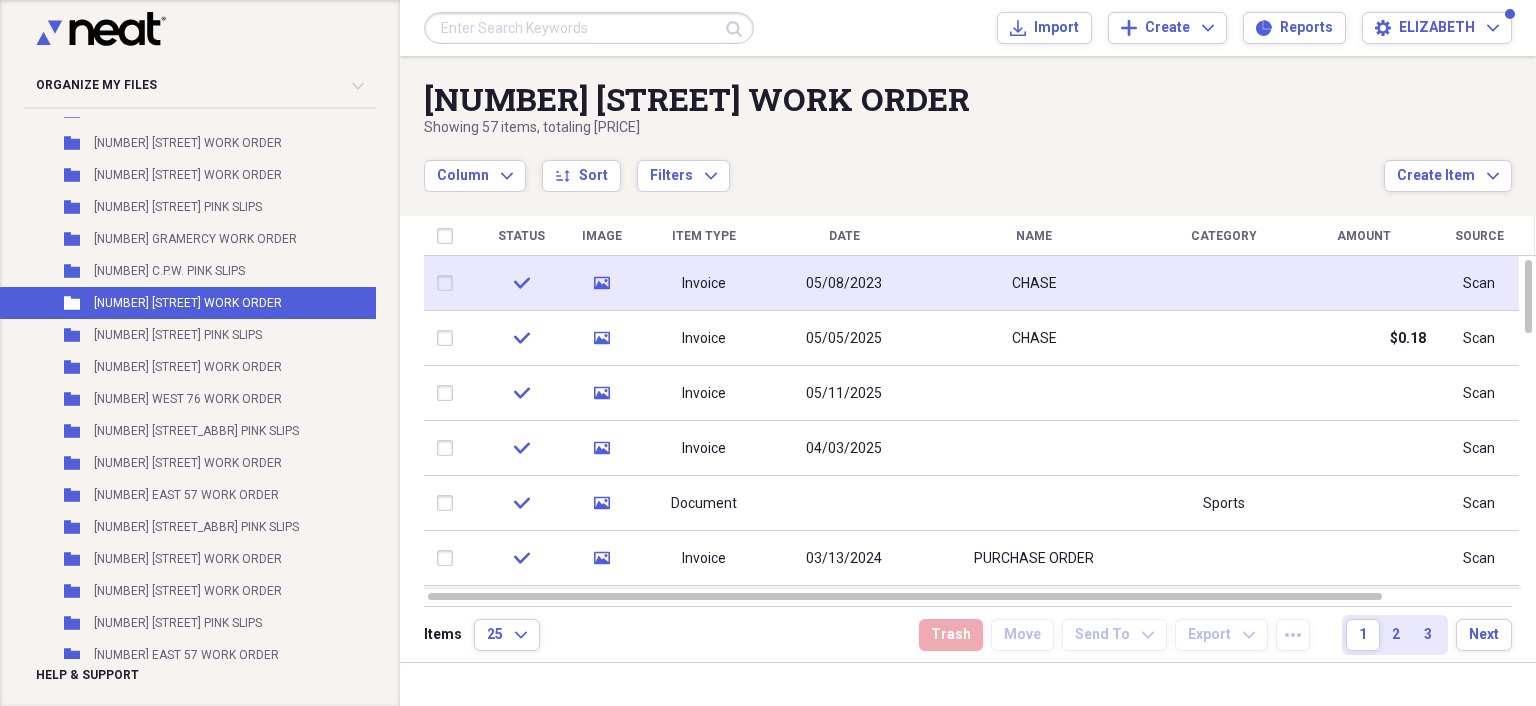 click on "05/08/2023" at bounding box center (844, 283) 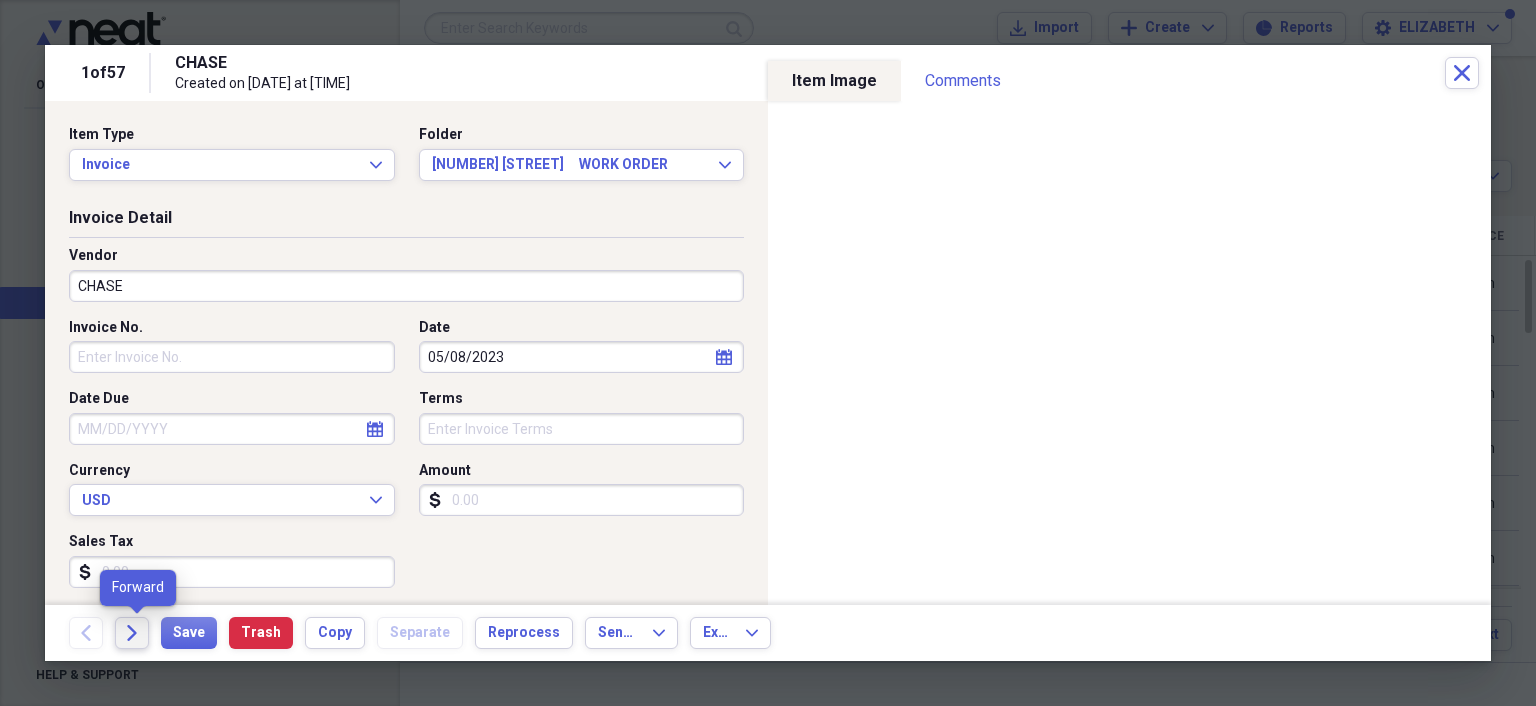 click on "Forward" at bounding box center [132, 633] 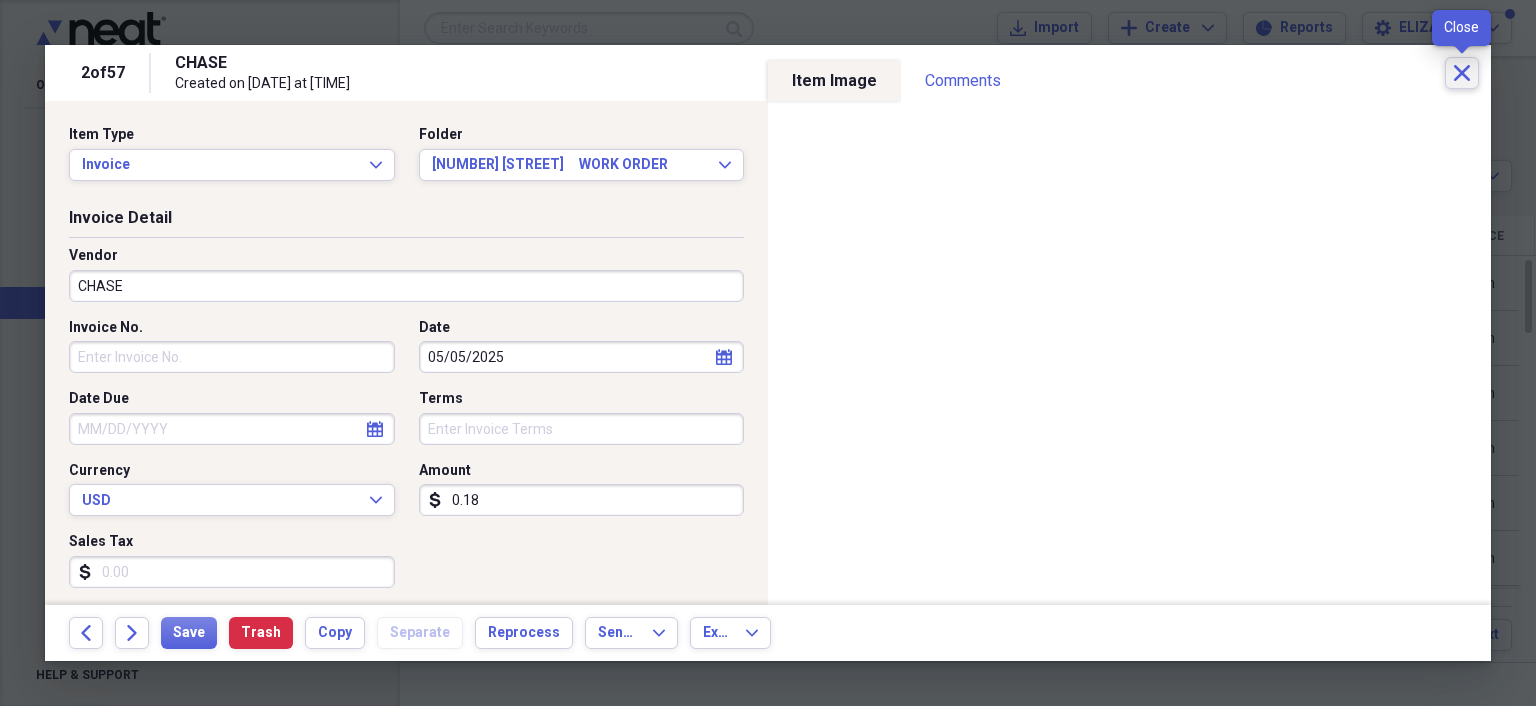 click on "Close" at bounding box center (1462, 73) 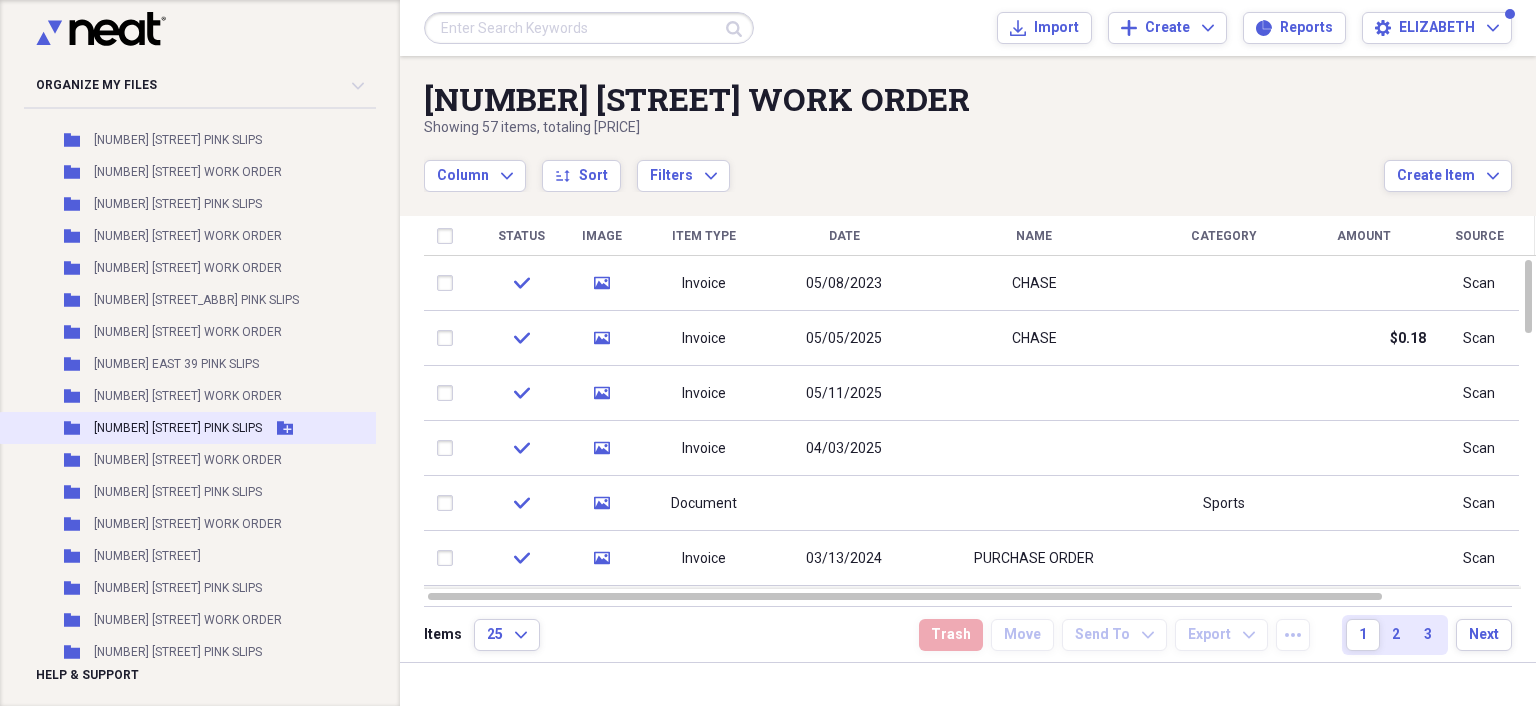 scroll, scrollTop: 19748, scrollLeft: 0, axis: vertical 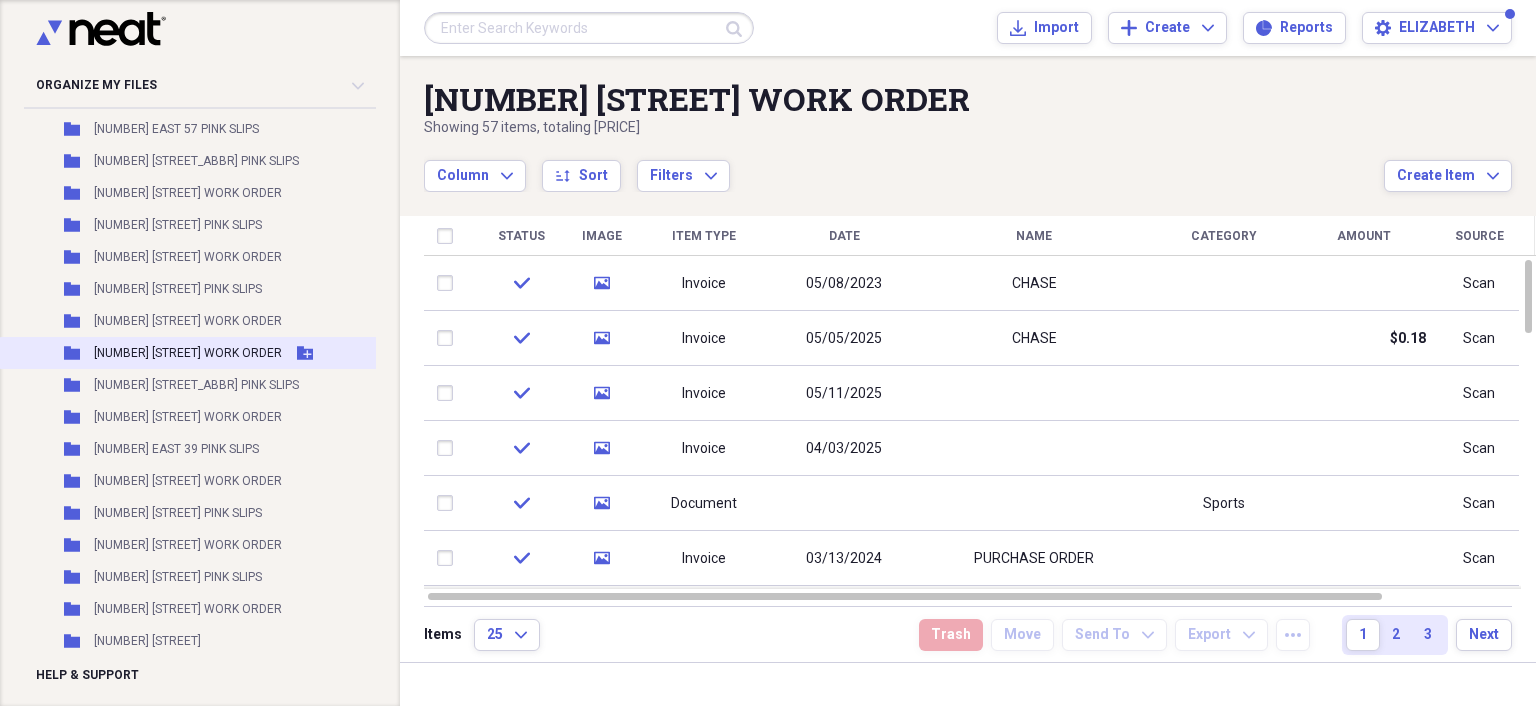 click on "[NUMBER] [STREET]     WORK ORDER" at bounding box center [188, 353] 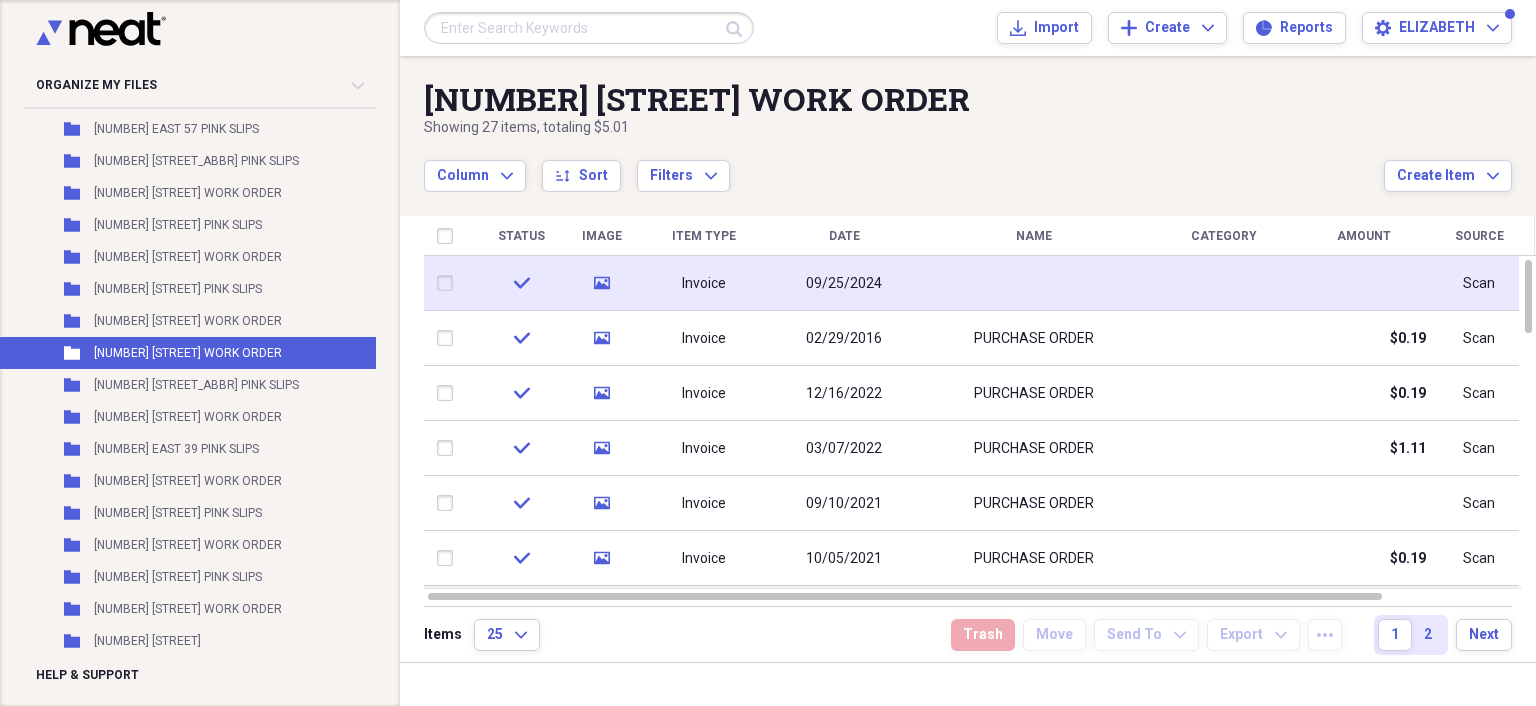 click at bounding box center (1034, 283) 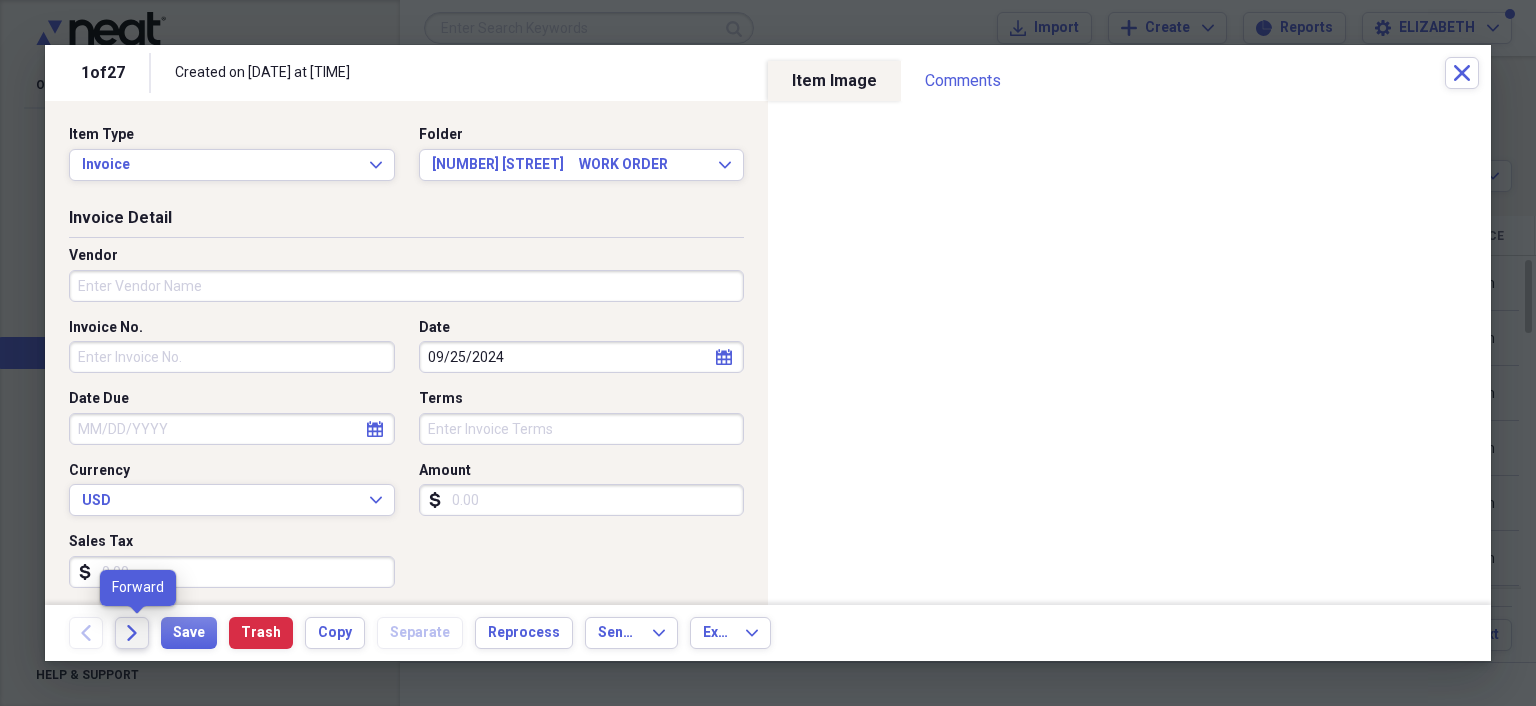 click on "Forward" at bounding box center (132, 633) 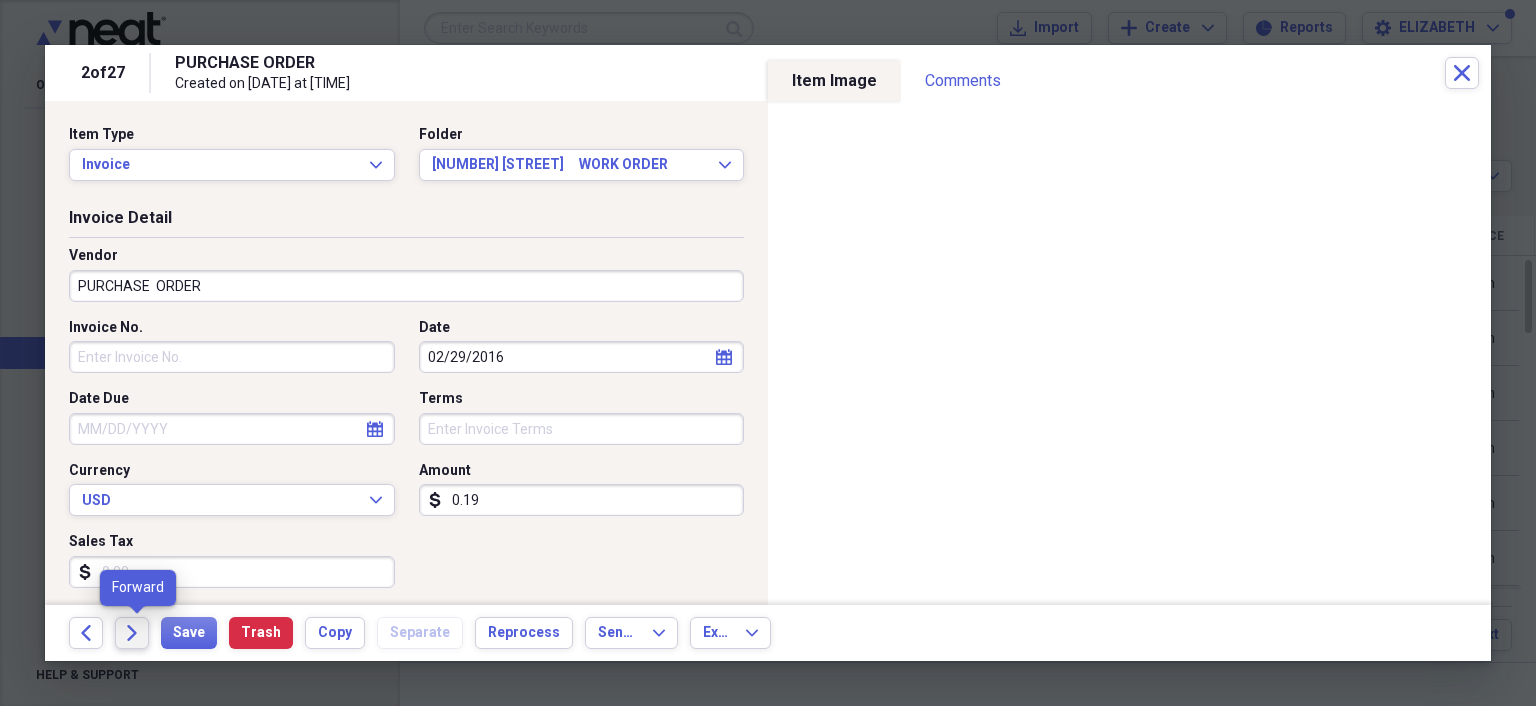 click on "Forward" at bounding box center [132, 633] 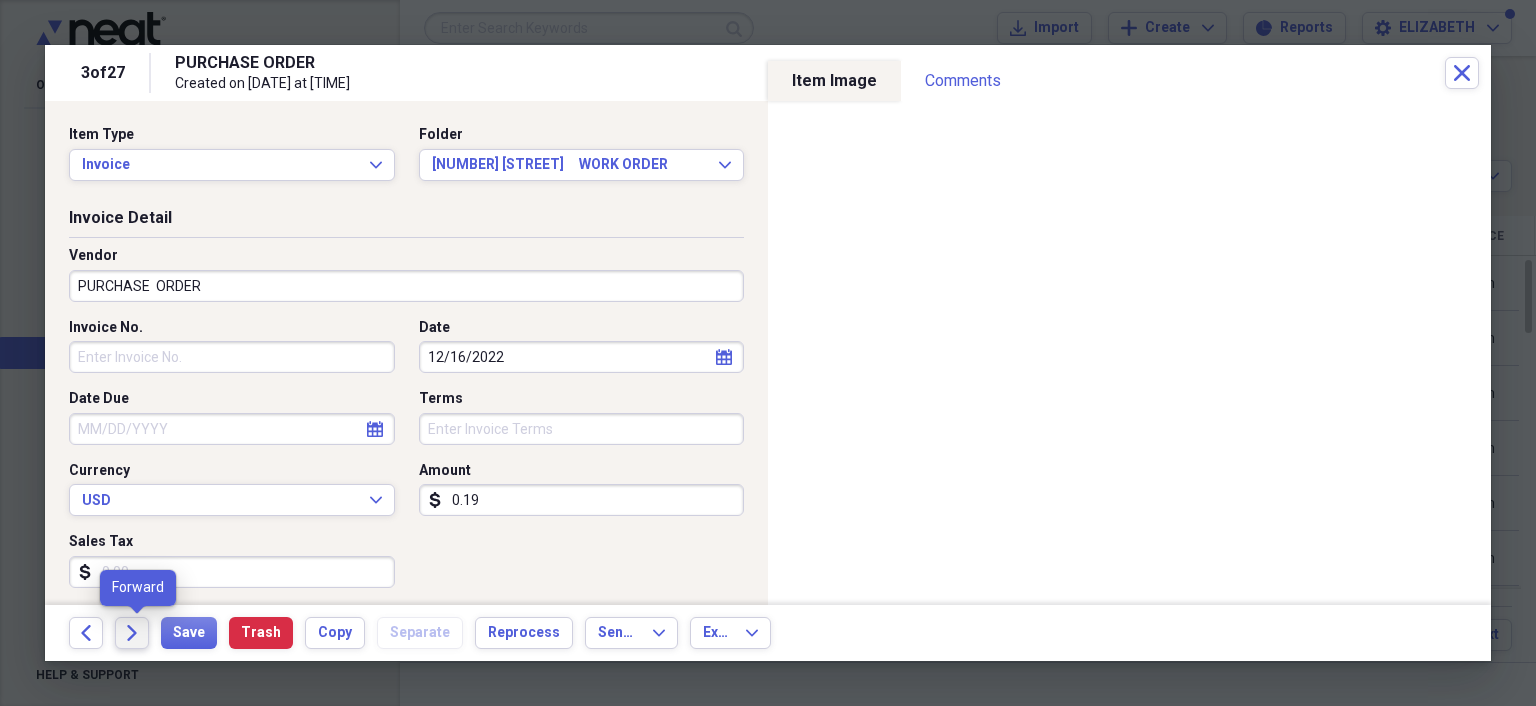 click on "Forward" 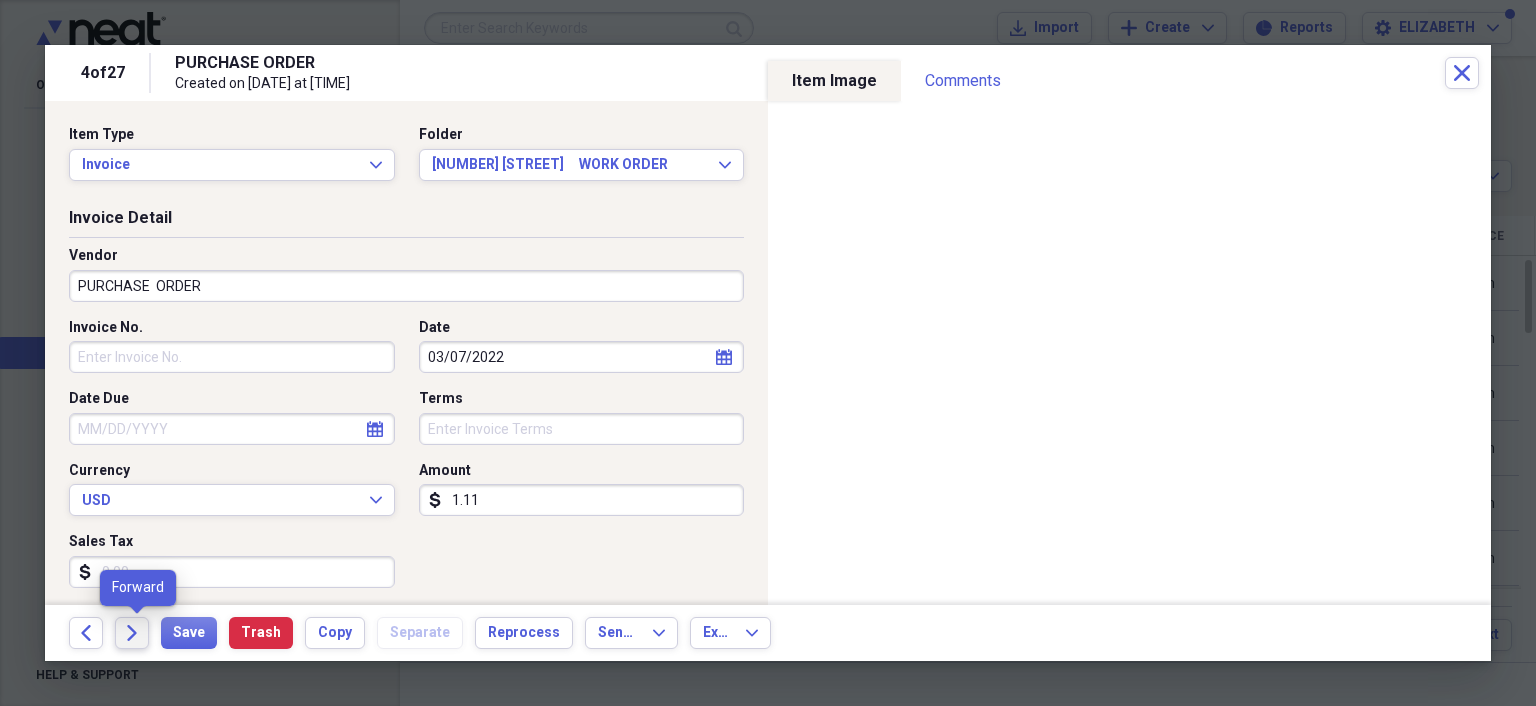 click 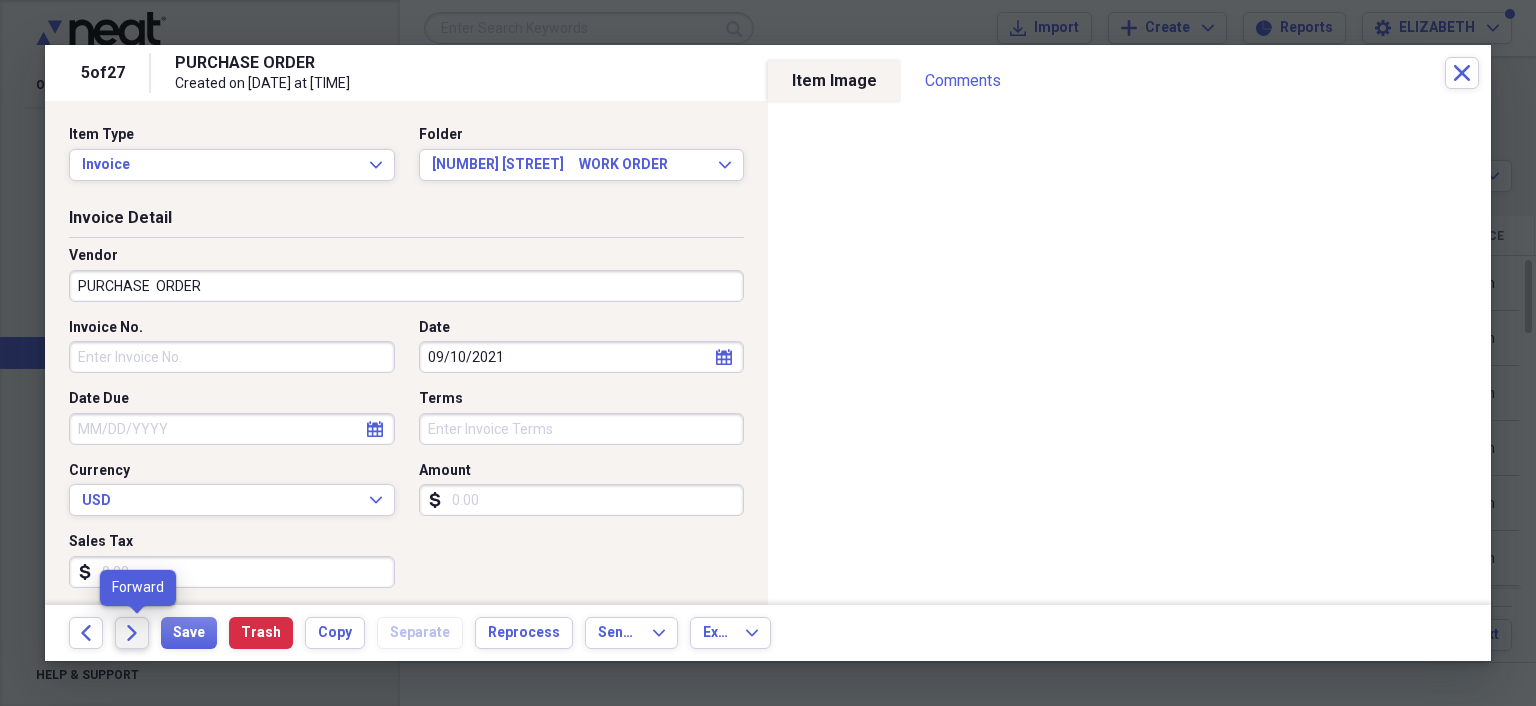 click on "Forward" 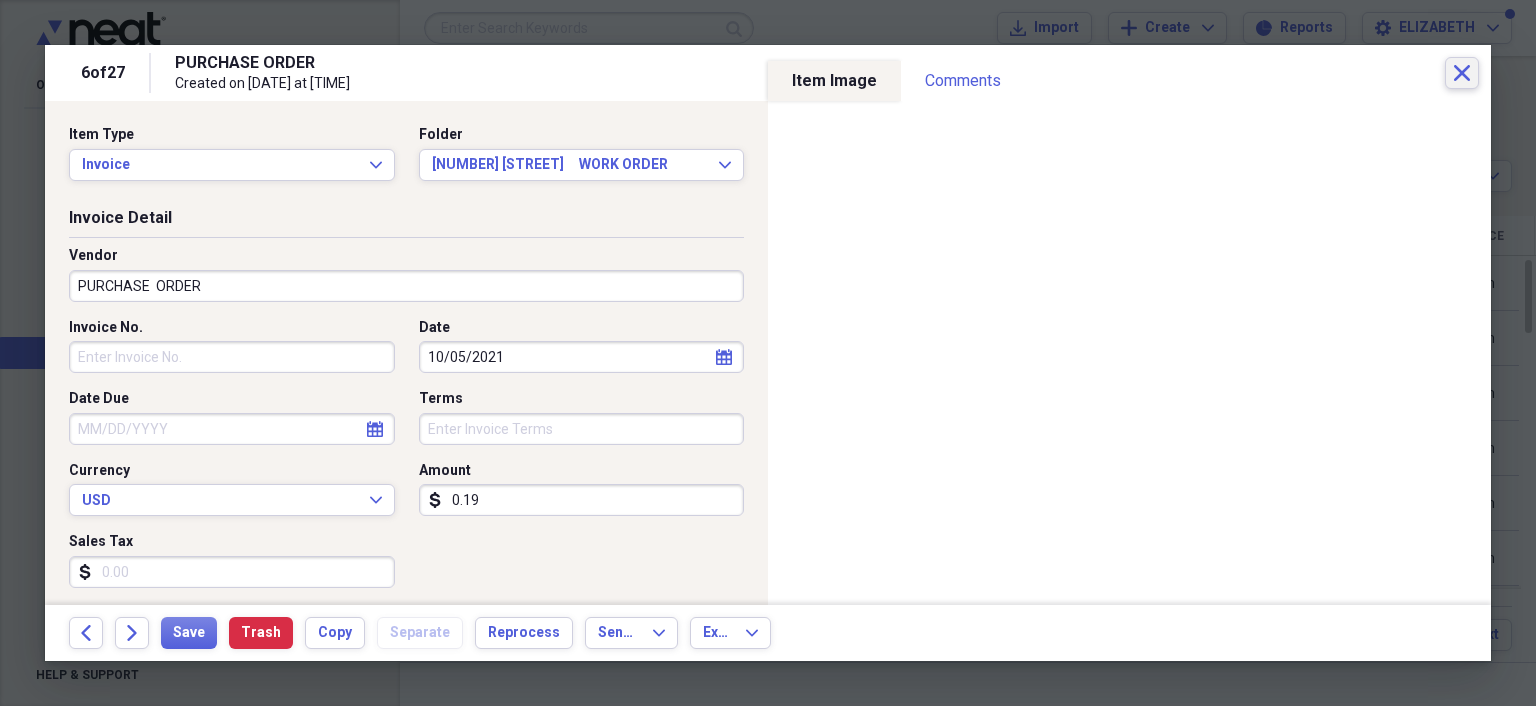 click 